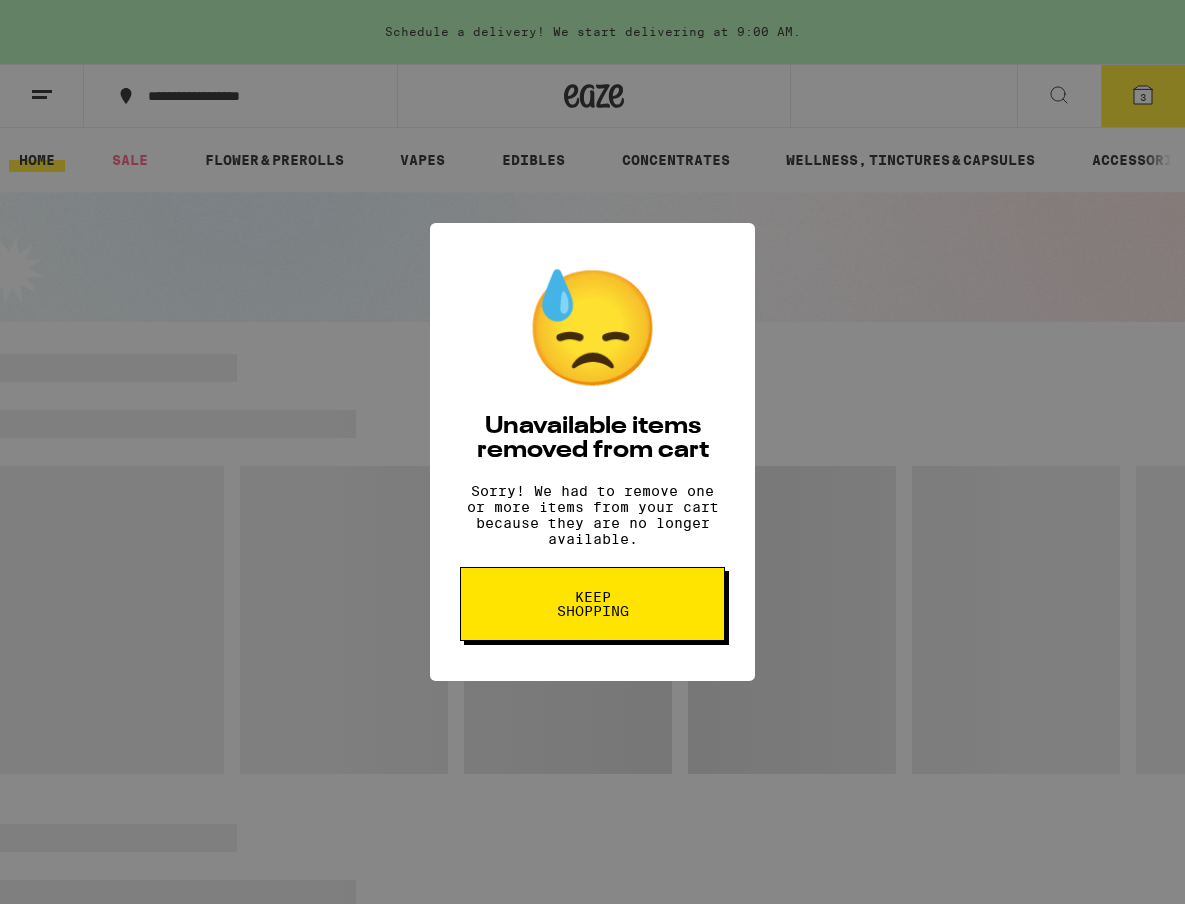 scroll, scrollTop: 0, scrollLeft: 0, axis: both 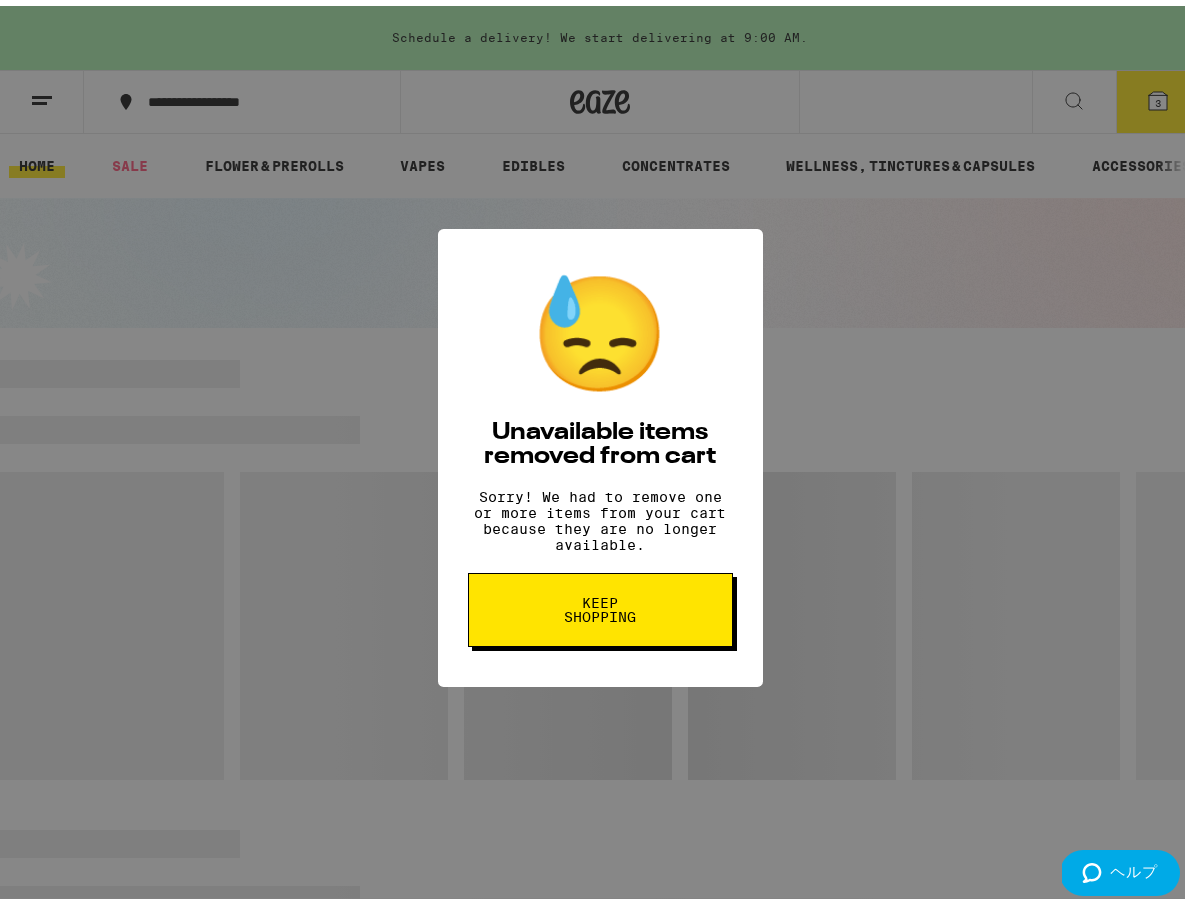 click on "Keep Shopping" at bounding box center (600, 604) 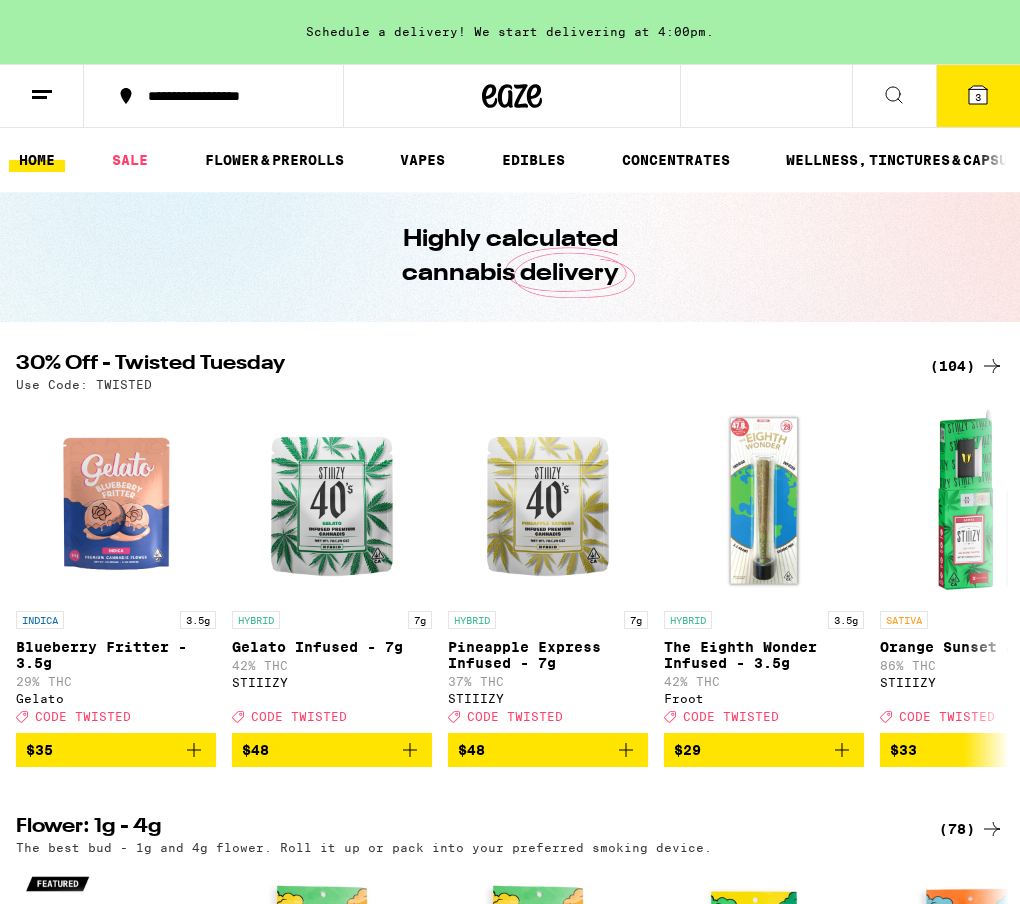 scroll, scrollTop: 0, scrollLeft: 0, axis: both 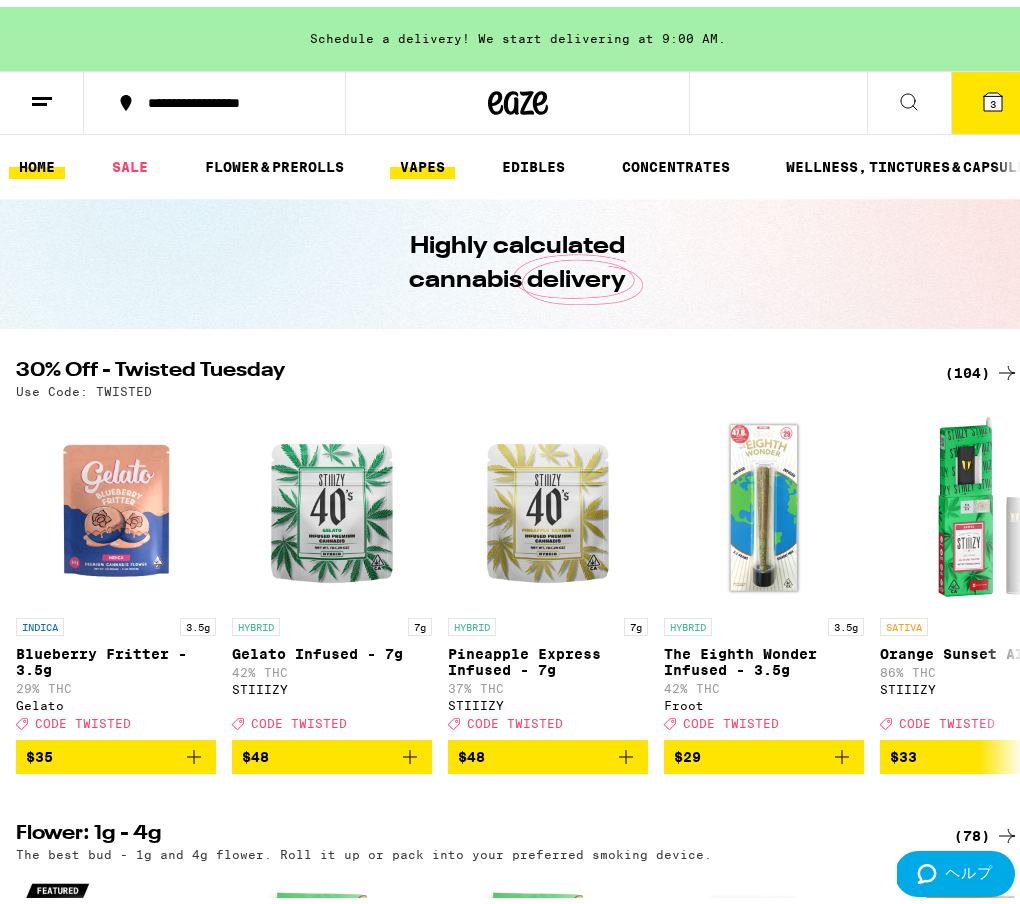click on "VAPES" at bounding box center [422, 160] 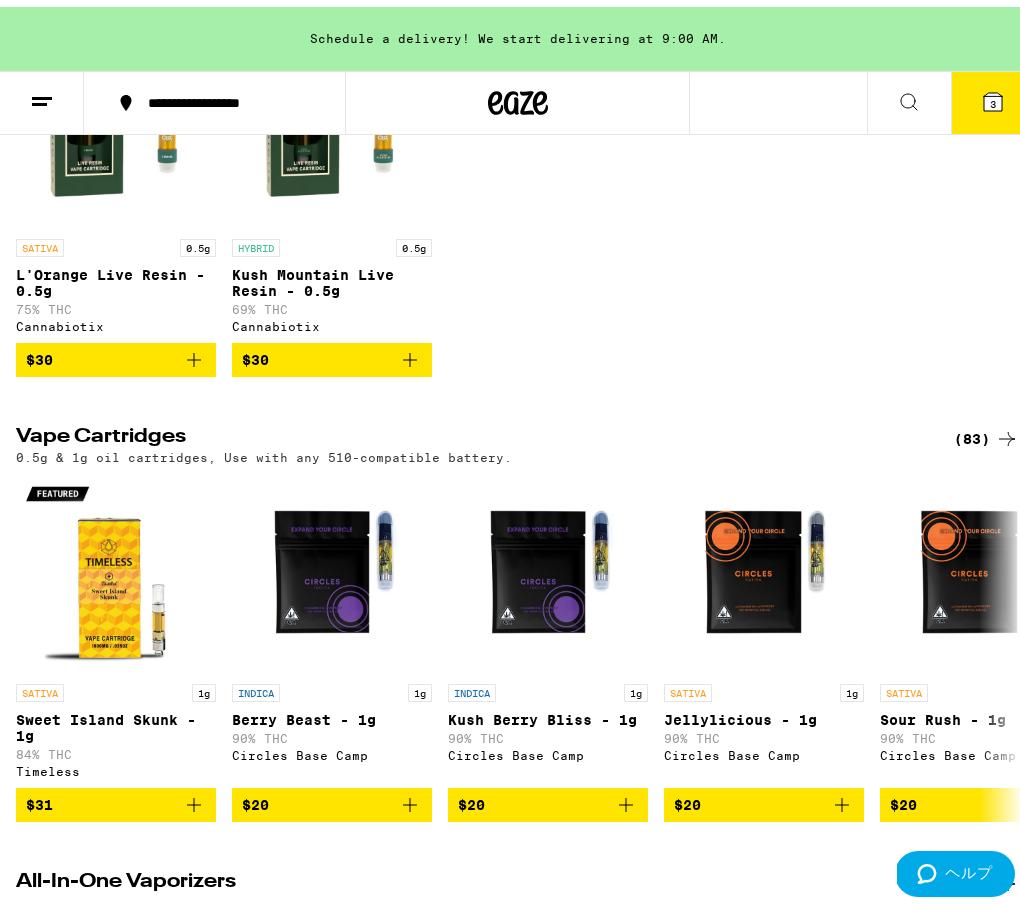 scroll, scrollTop: 370, scrollLeft: 0, axis: vertical 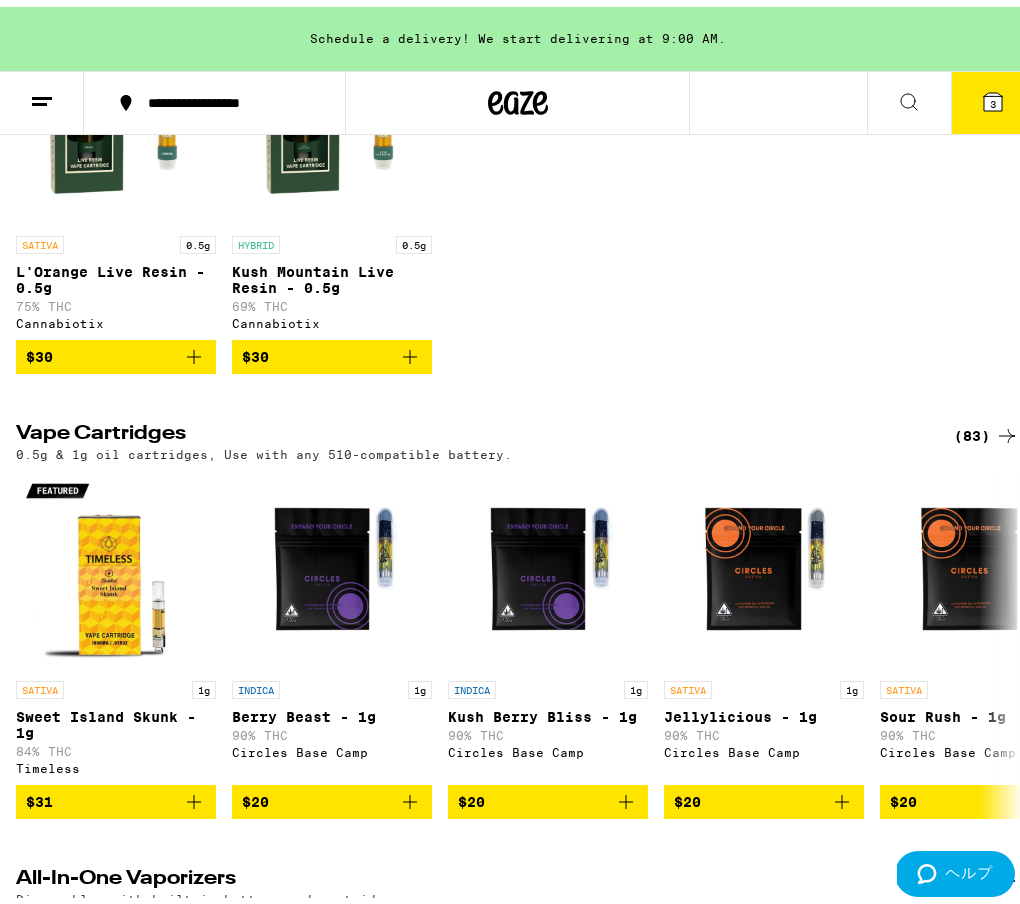click on "(83)" at bounding box center (986, 429) 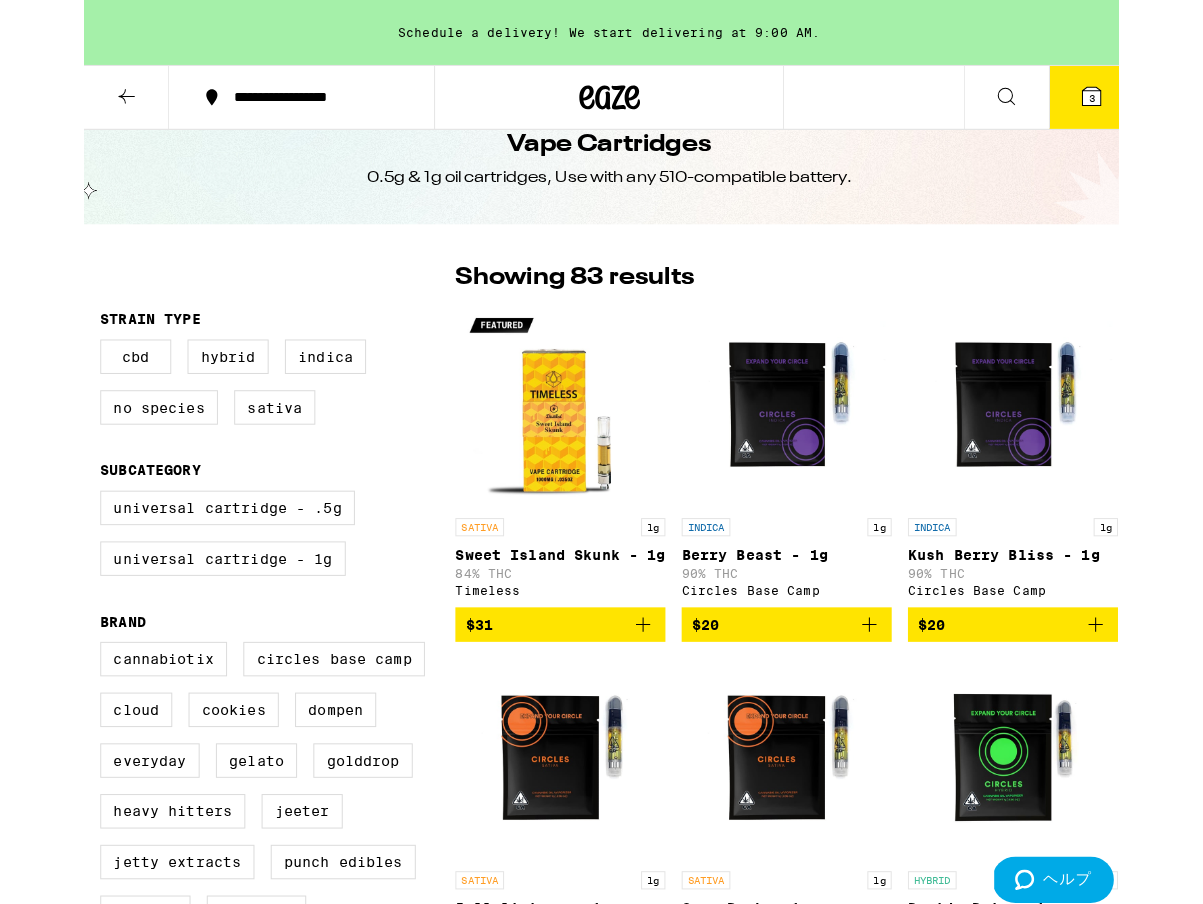 scroll, scrollTop: 41, scrollLeft: 0, axis: vertical 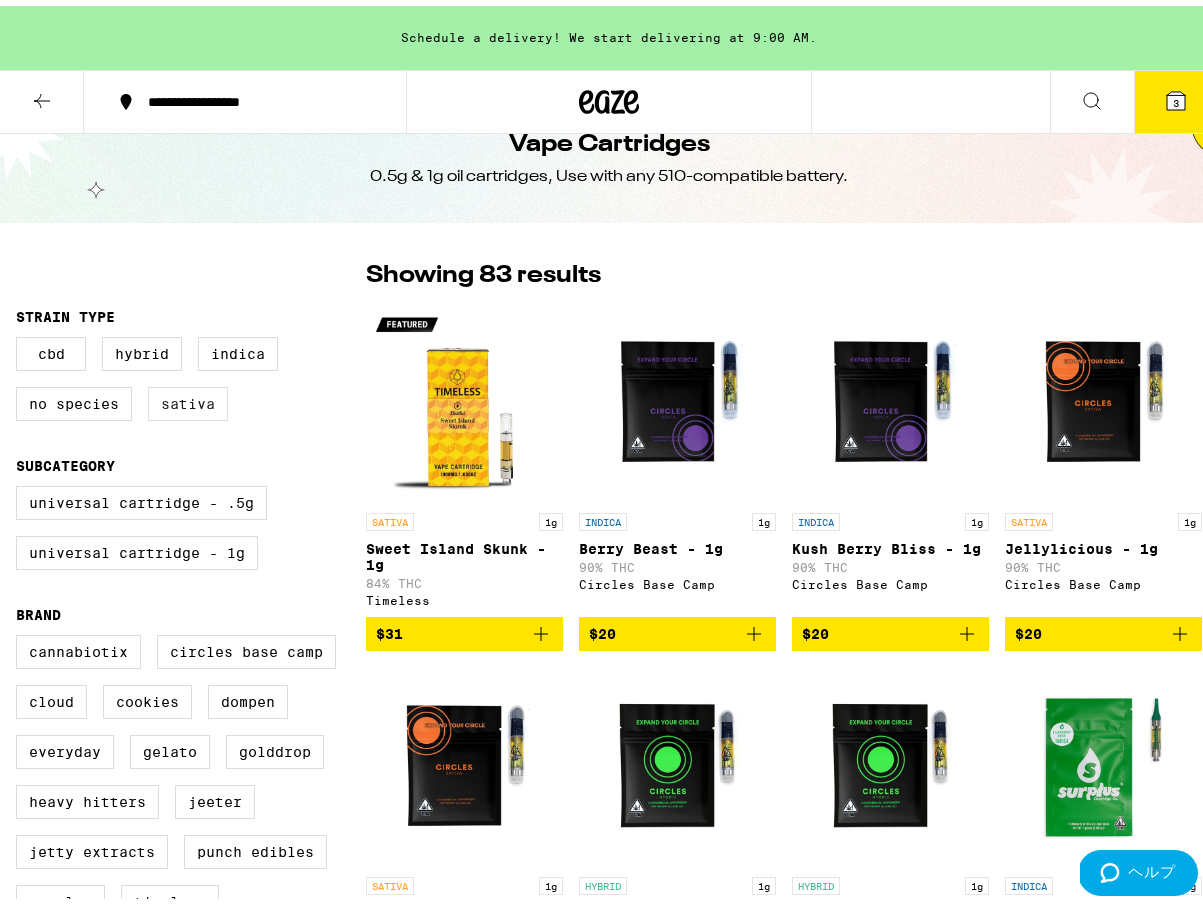 click on "Sativa" at bounding box center (188, 398) 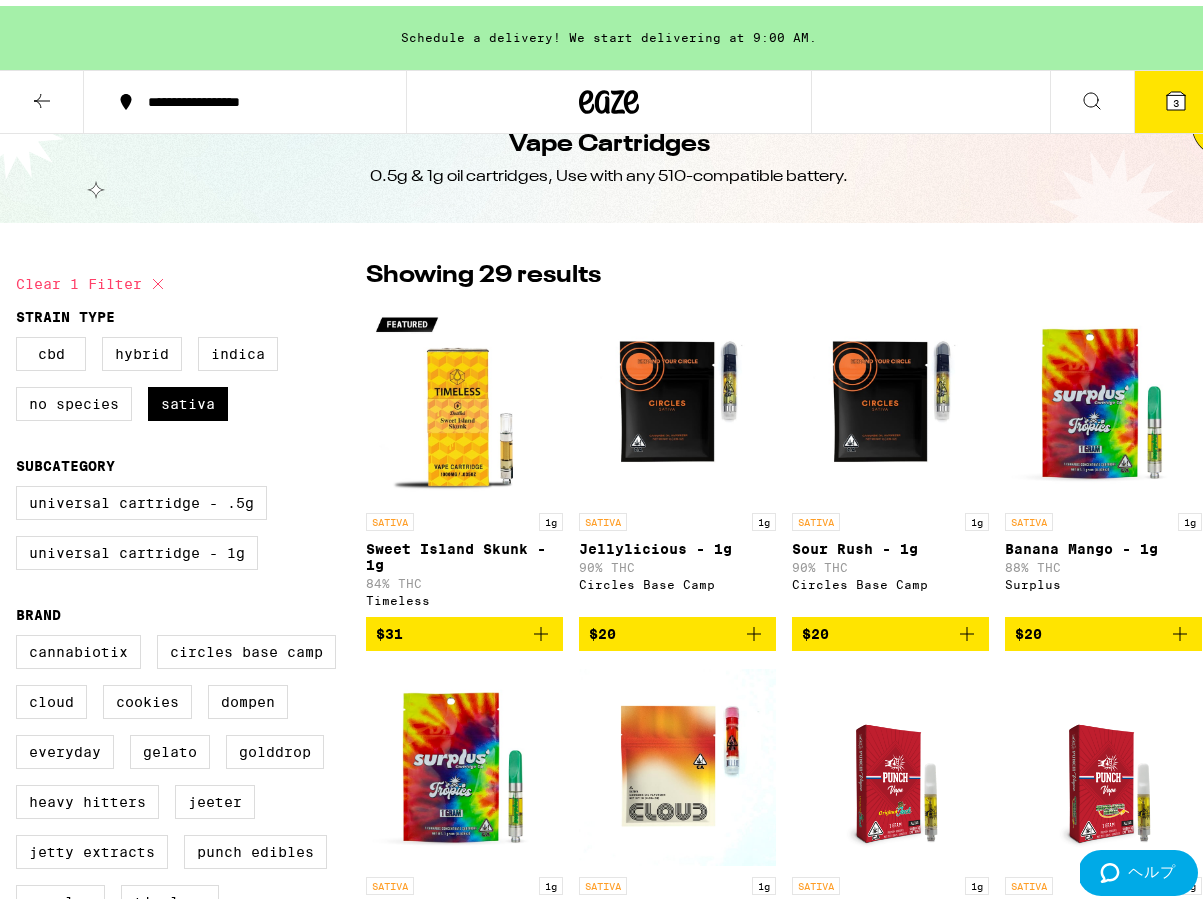 click on "$31" at bounding box center (464, 628) 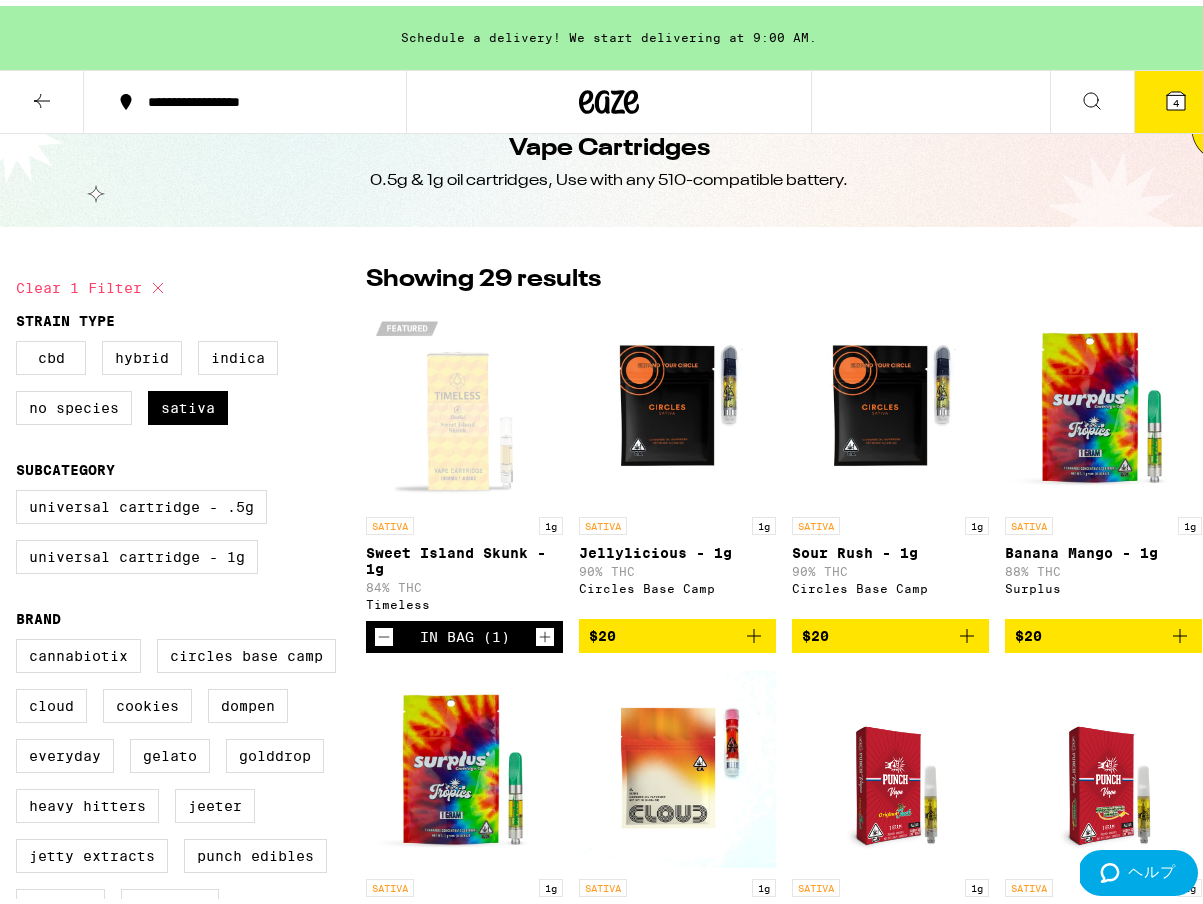 scroll, scrollTop: 38, scrollLeft: 0, axis: vertical 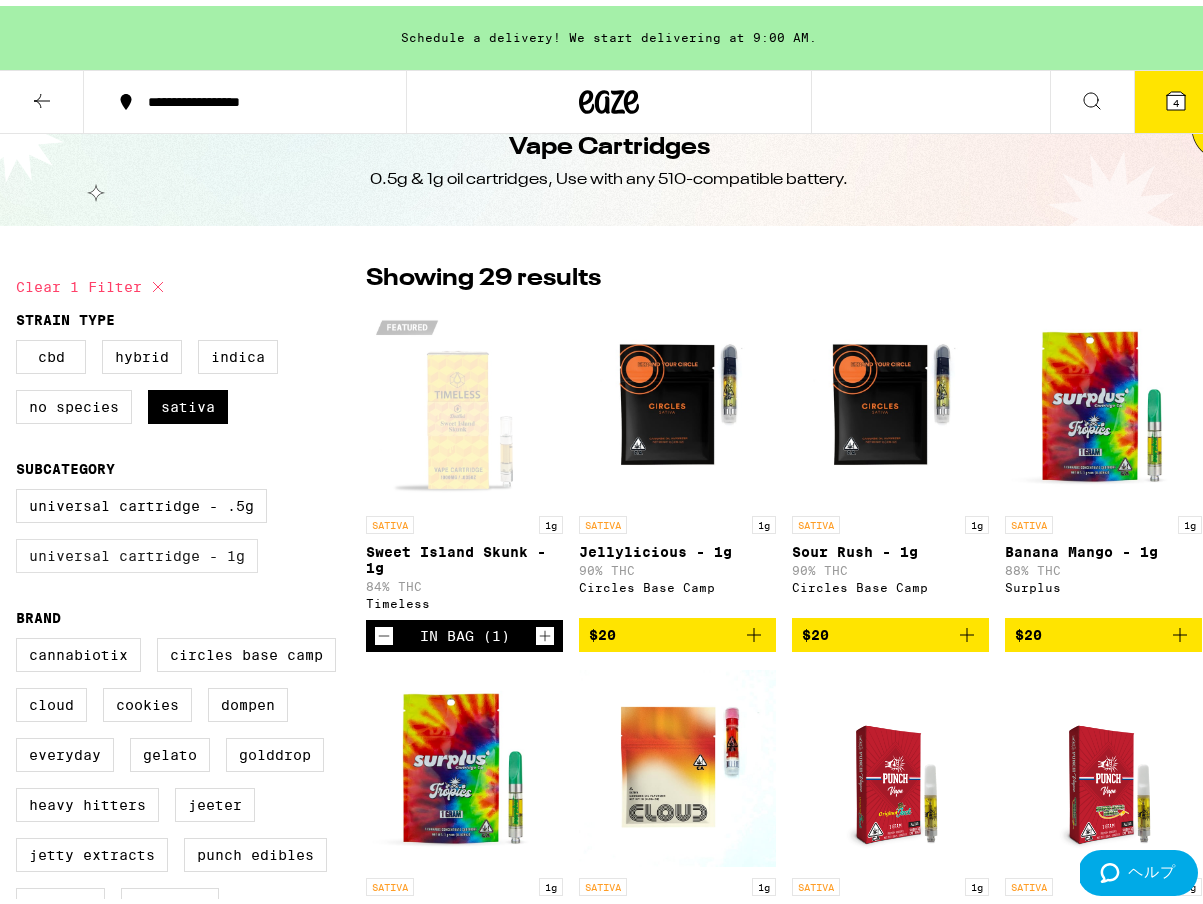 click on "Universal Cartridge - 1g" at bounding box center (137, 550) 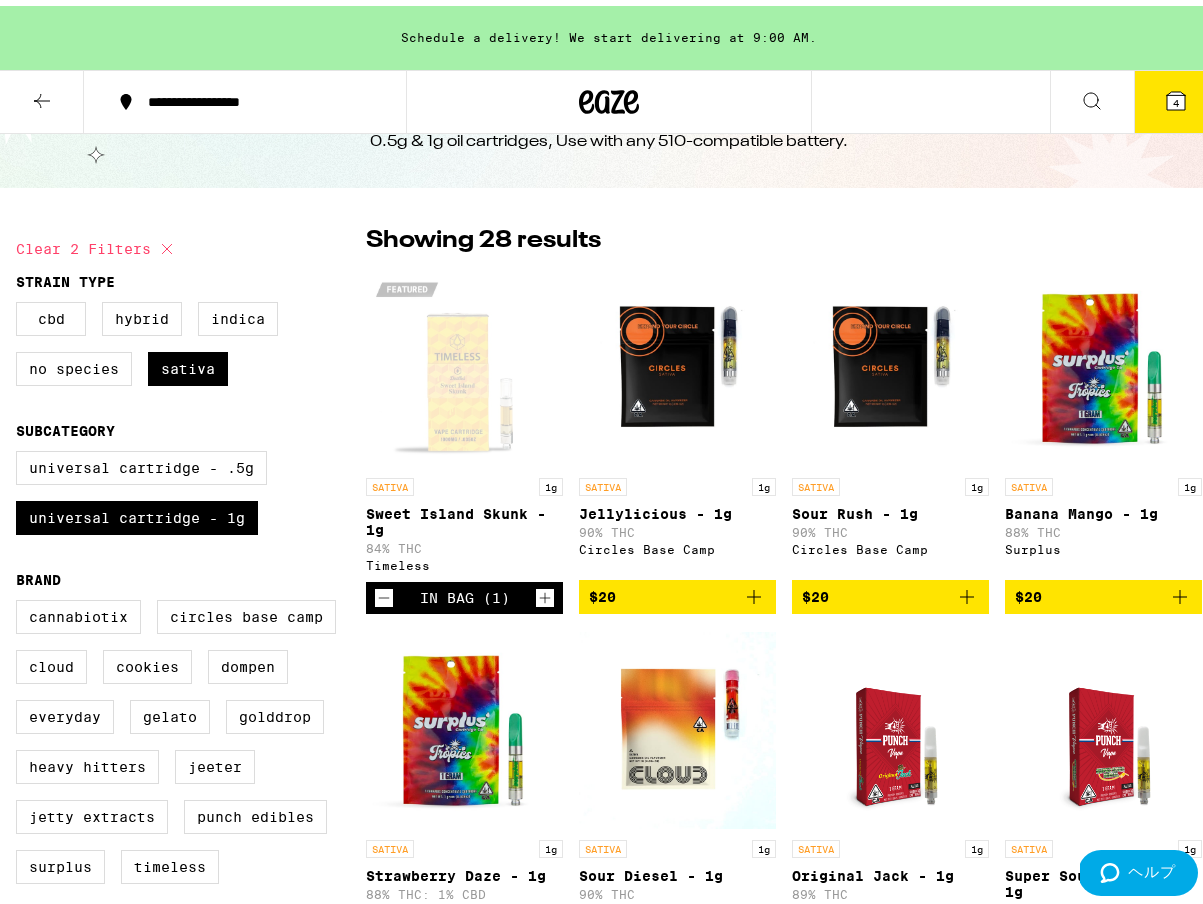 scroll, scrollTop: 77, scrollLeft: 0, axis: vertical 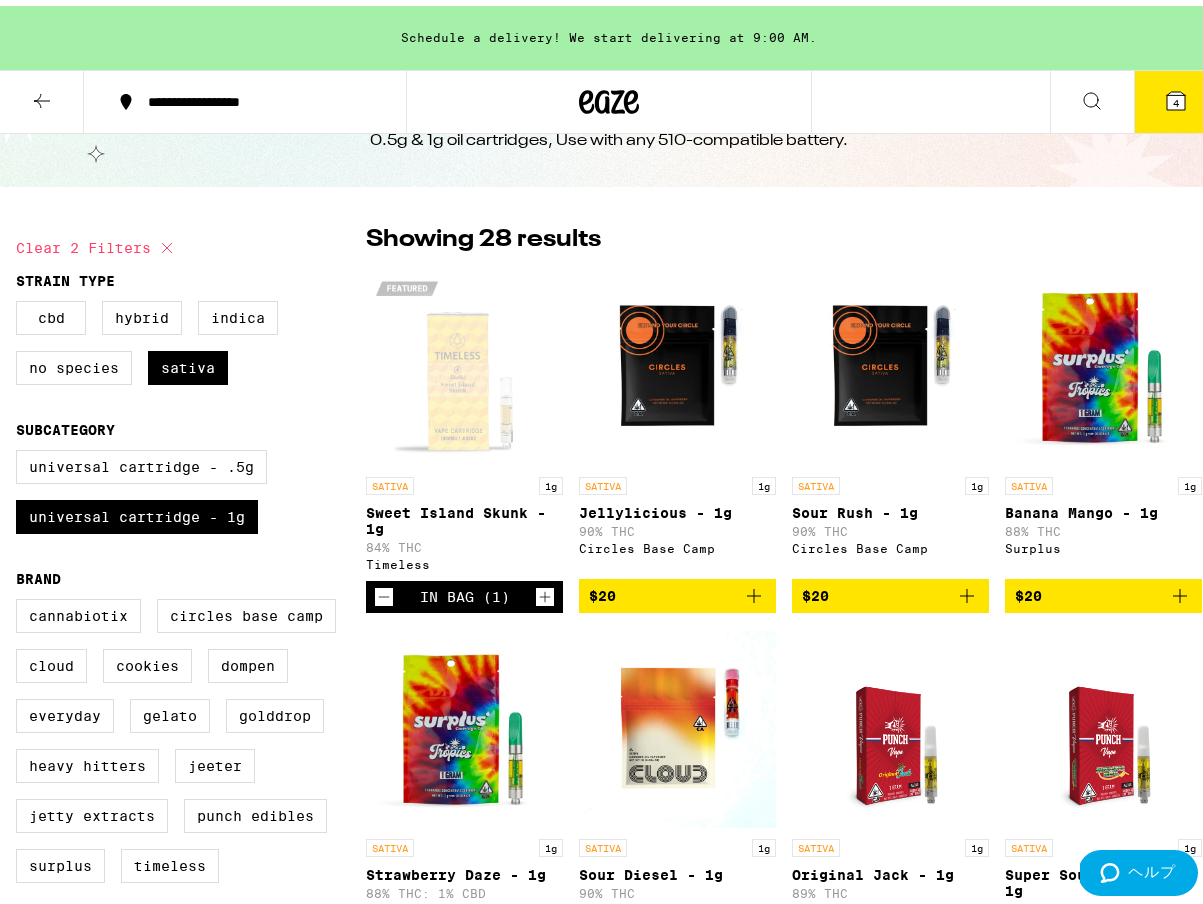 click on "$20" at bounding box center [677, 590] 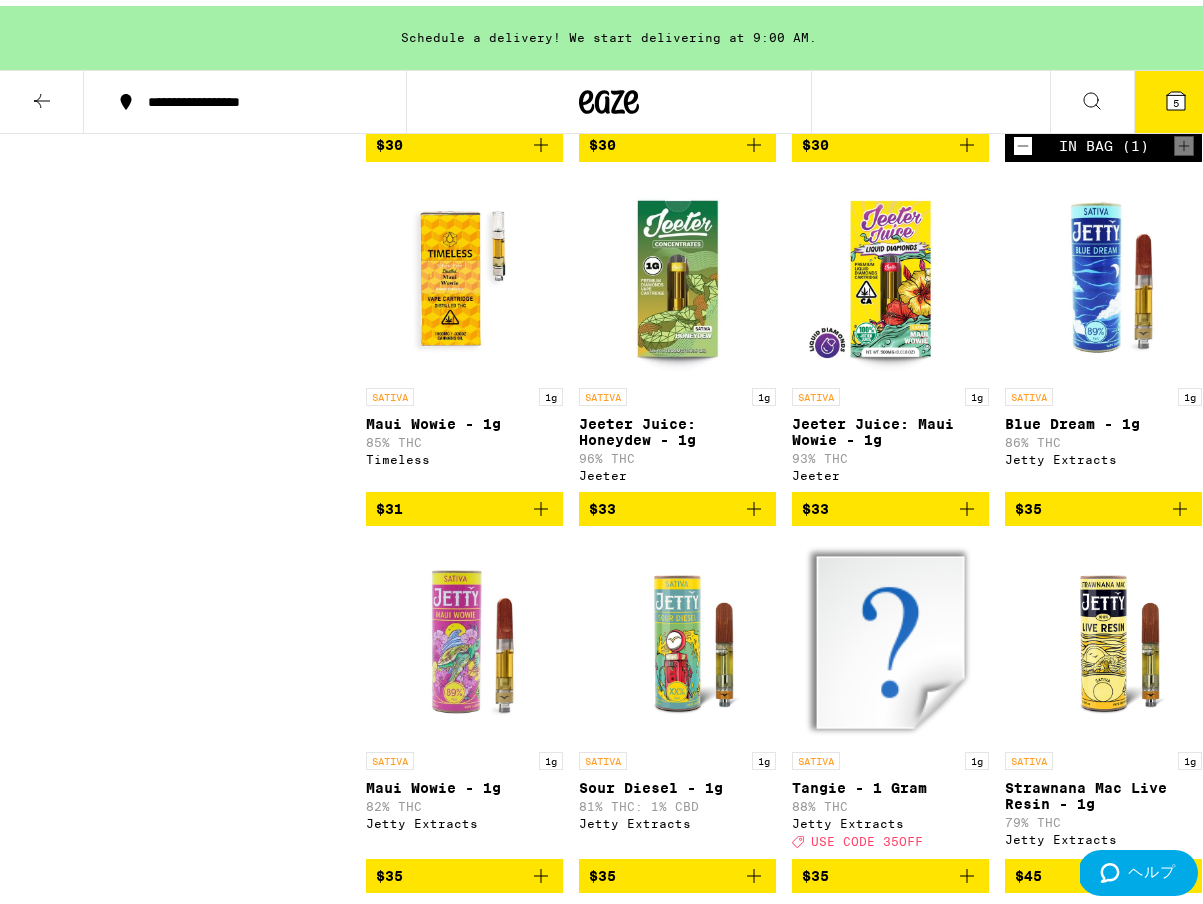 scroll, scrollTop: 1668, scrollLeft: 0, axis: vertical 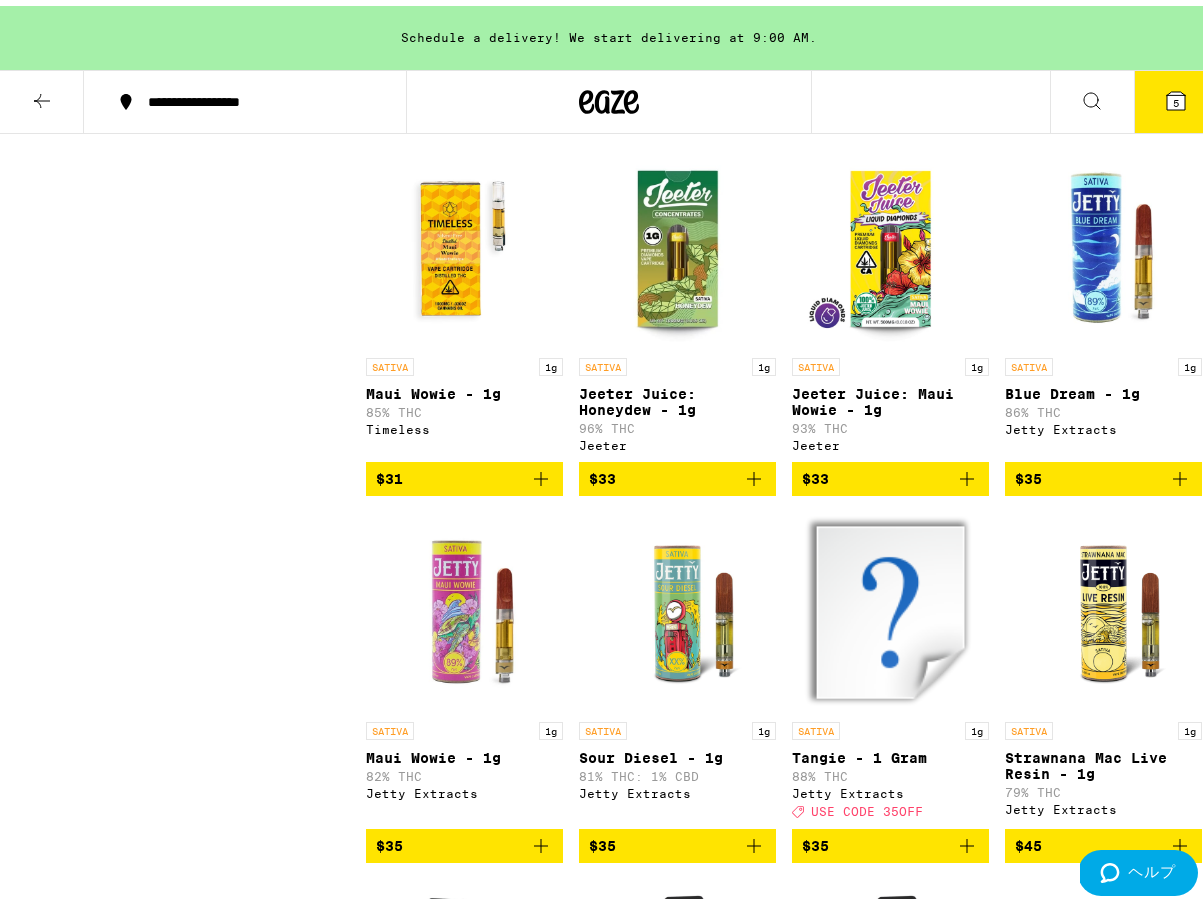 click on "$31" at bounding box center (464, 473) 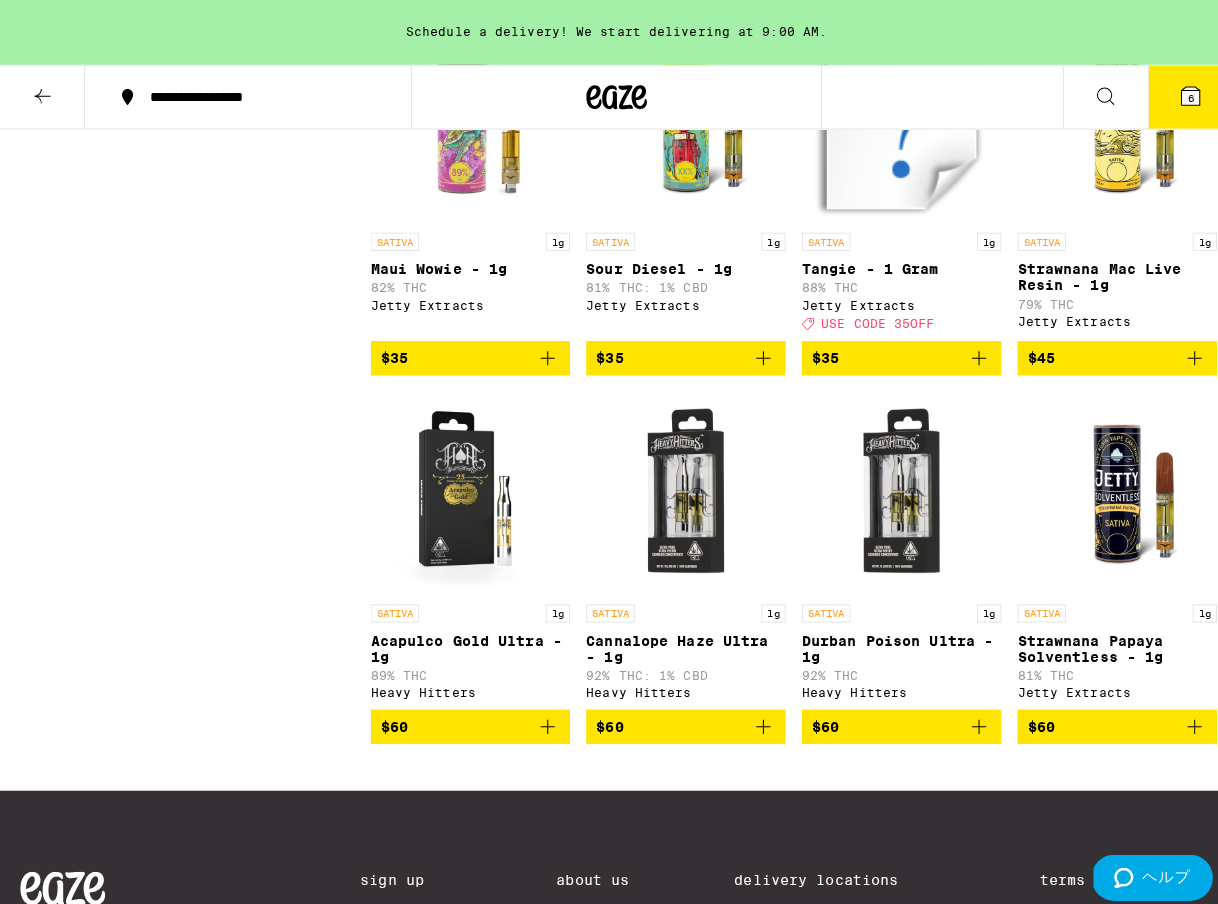 scroll, scrollTop: 2153, scrollLeft: 0, axis: vertical 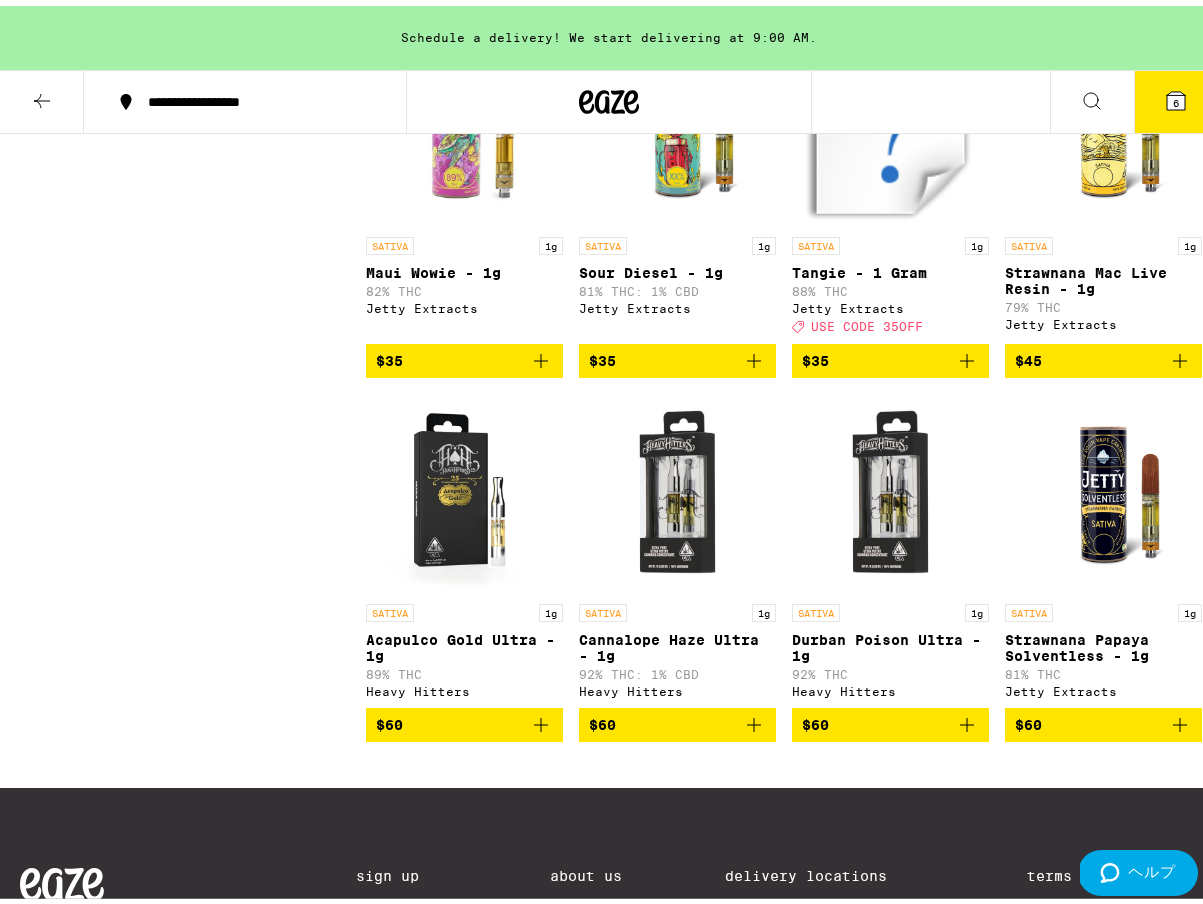 click on "$60" at bounding box center [890, 719] 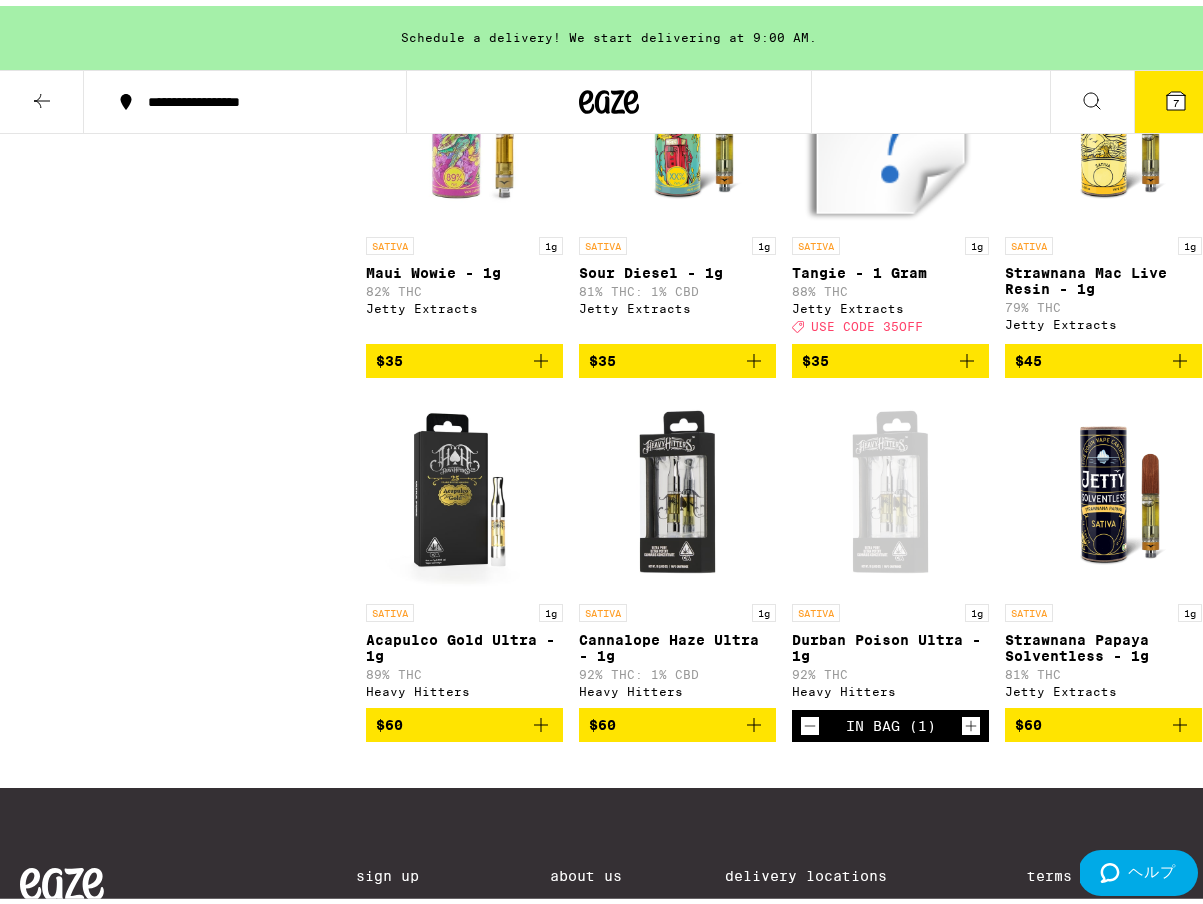 click on "7" at bounding box center (1176, 96) 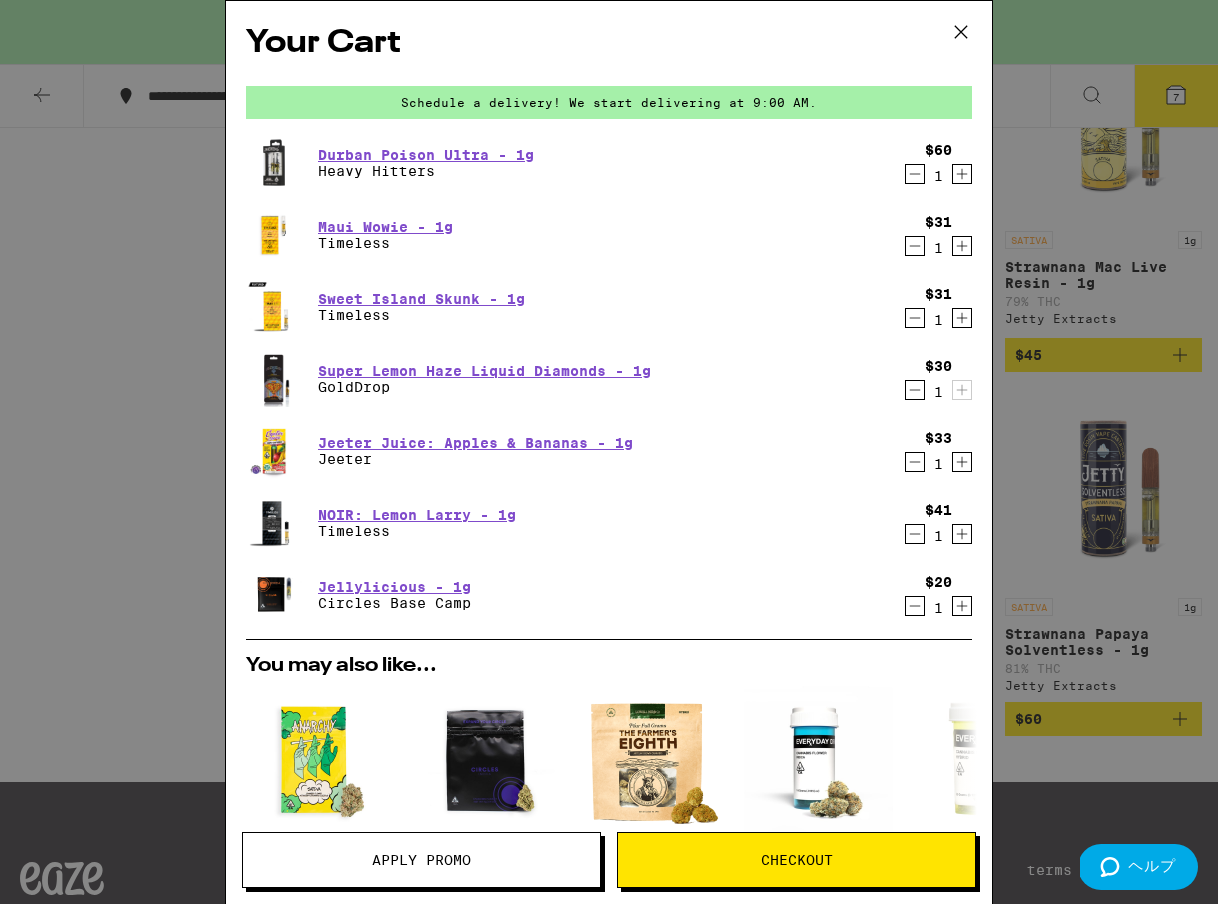 click on "Checkout" at bounding box center [797, 860] 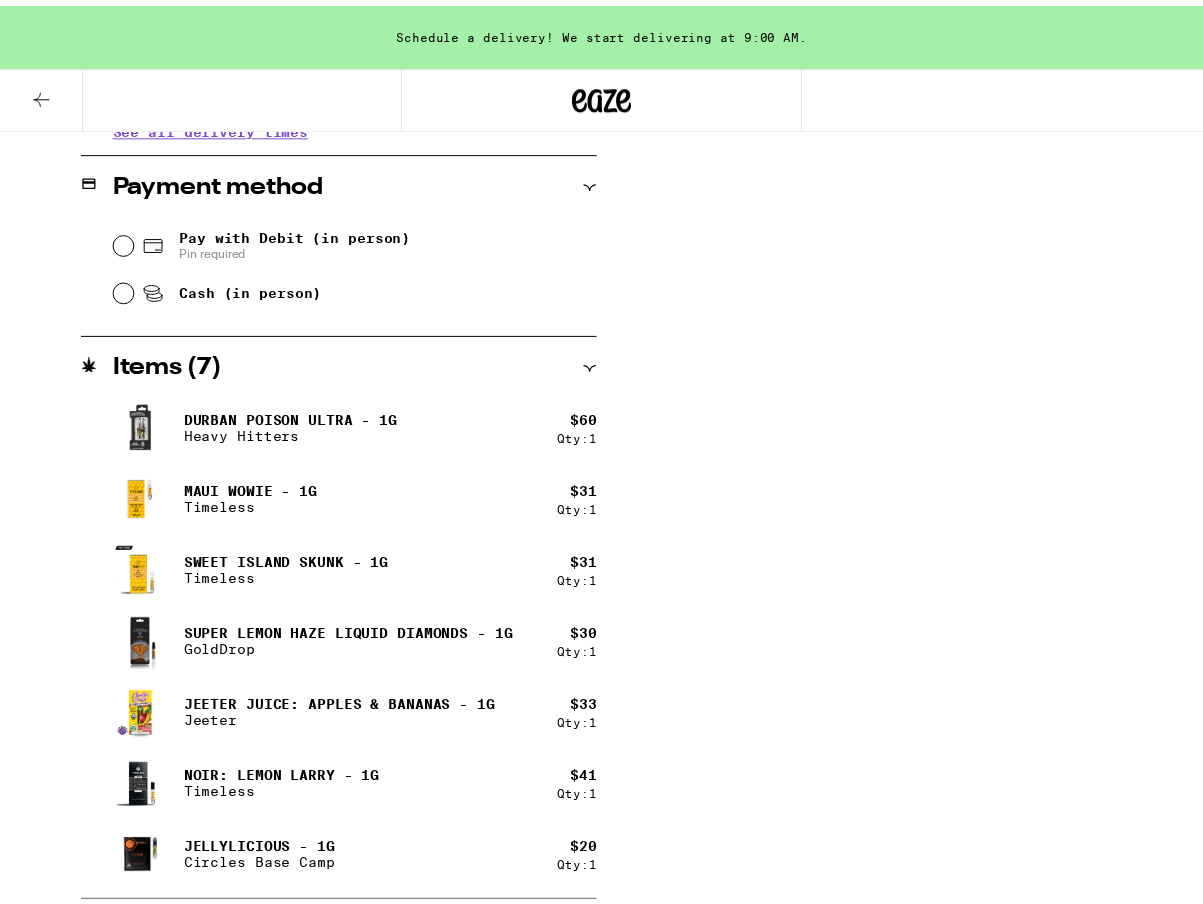scroll, scrollTop: 0, scrollLeft: 0, axis: both 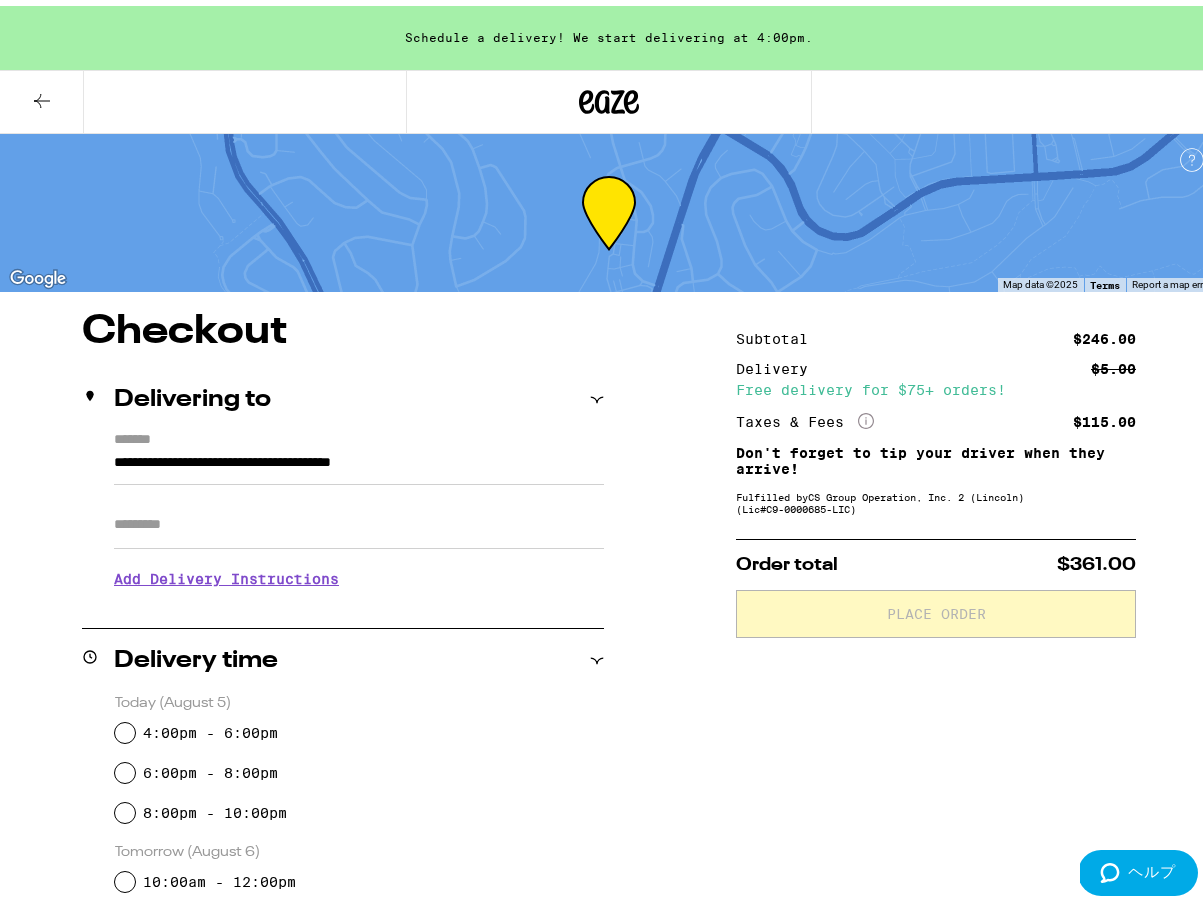 click on "Apt/Suite" at bounding box center [359, 519] 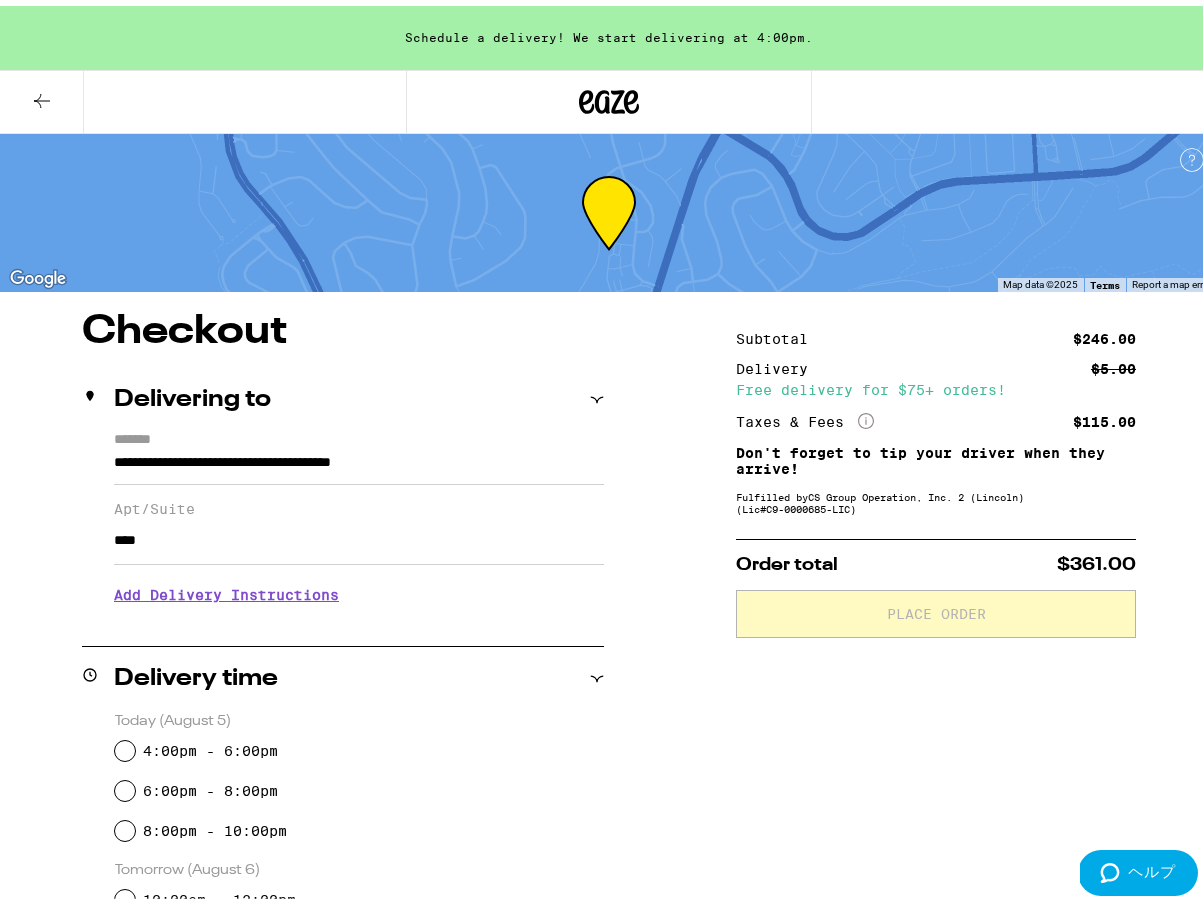 scroll, scrollTop: 294, scrollLeft: 0, axis: vertical 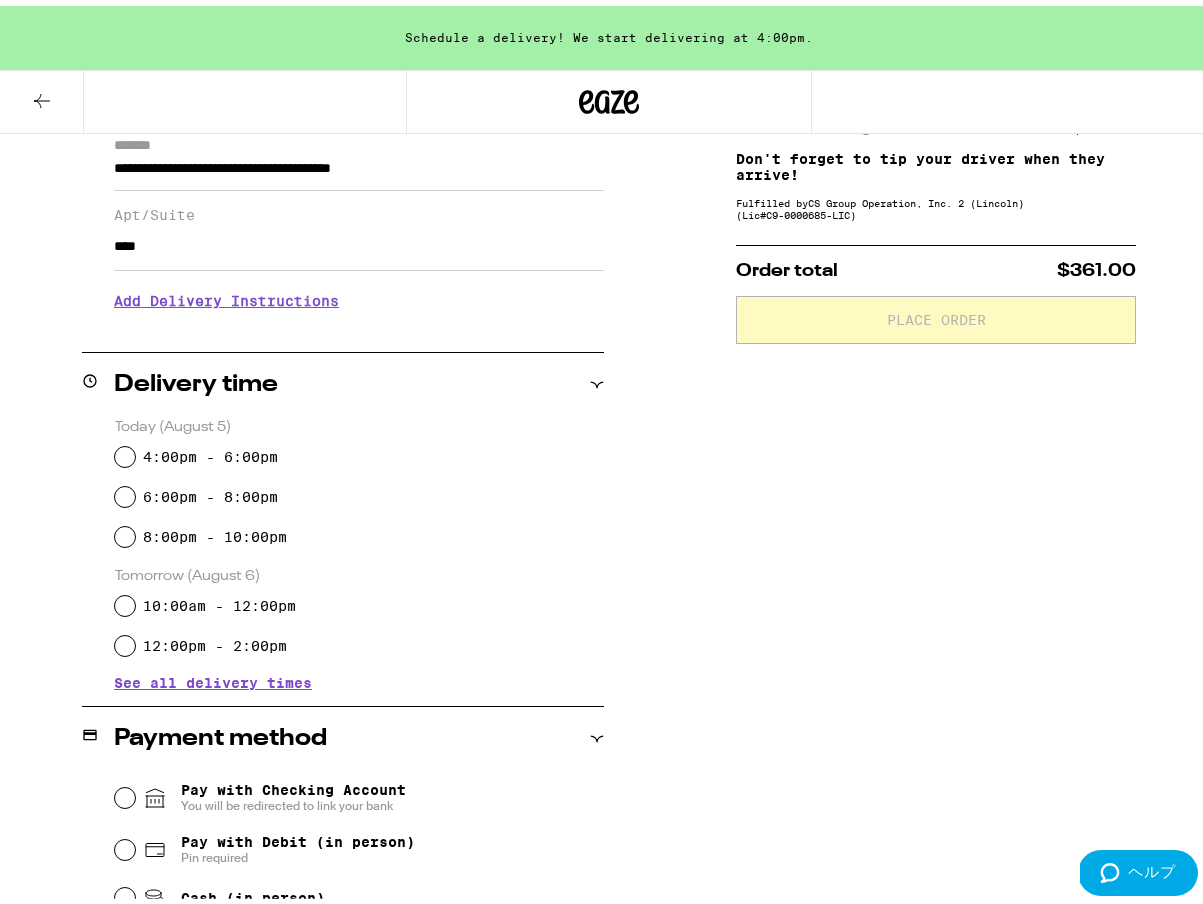click on "4:00pm - 6:00pm" at bounding box center (210, 451) 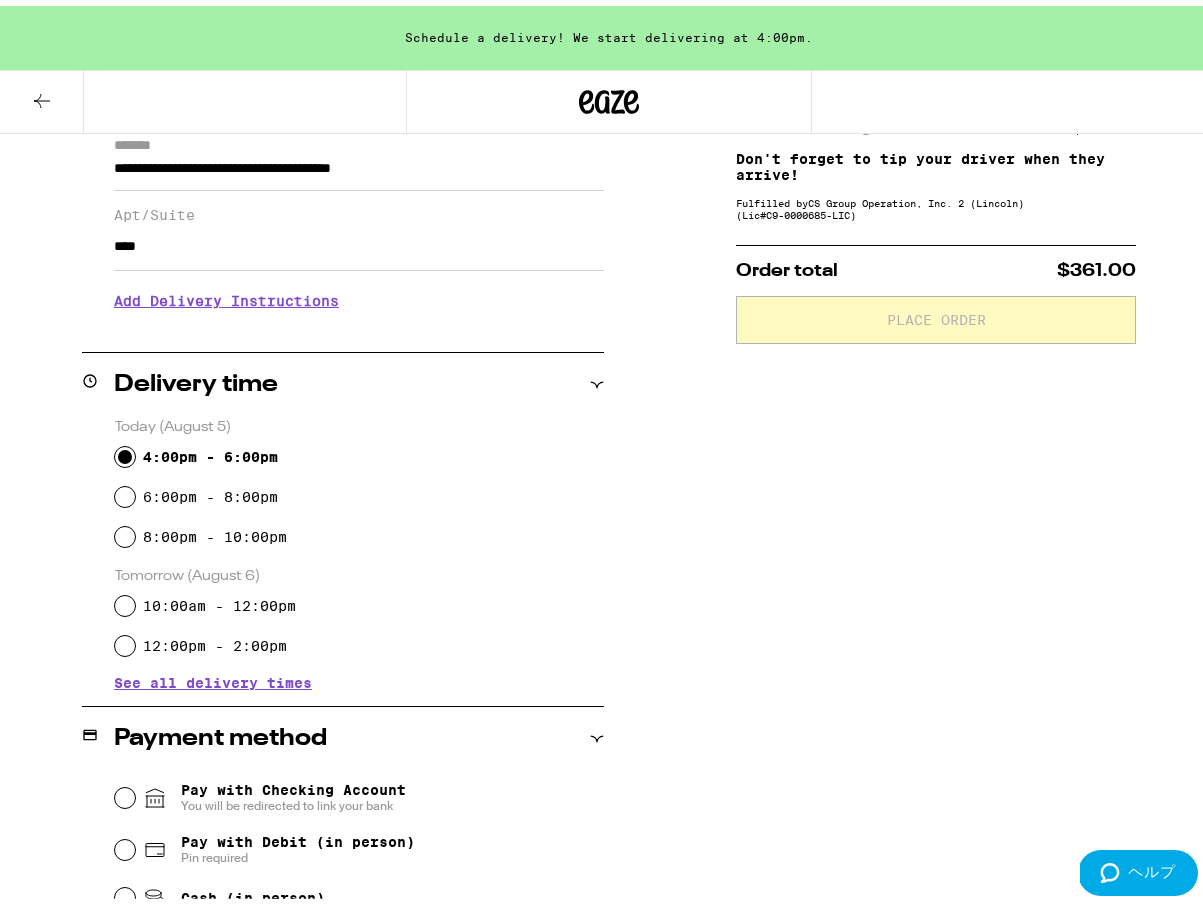 click on "4:00pm - 6:00pm" at bounding box center (125, 451) 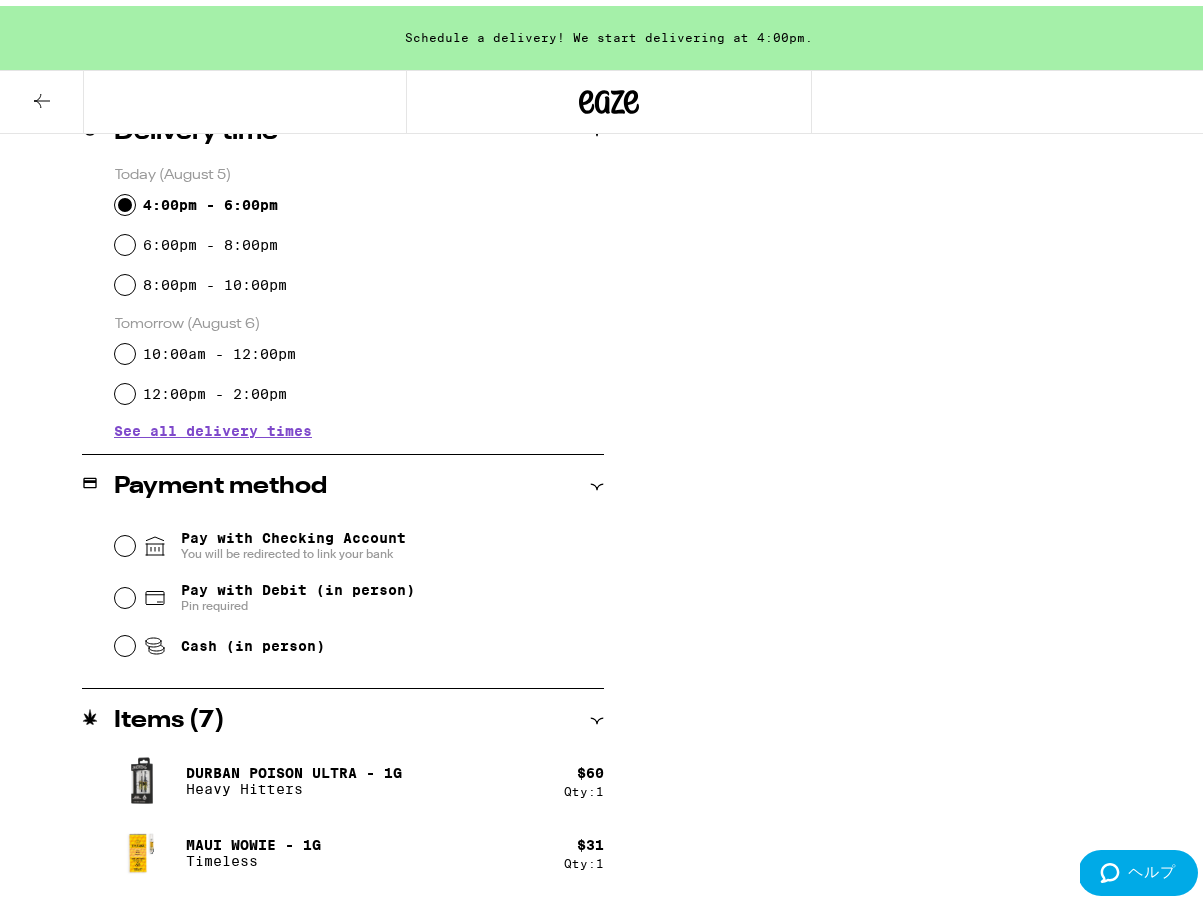 scroll, scrollTop: 604, scrollLeft: 0, axis: vertical 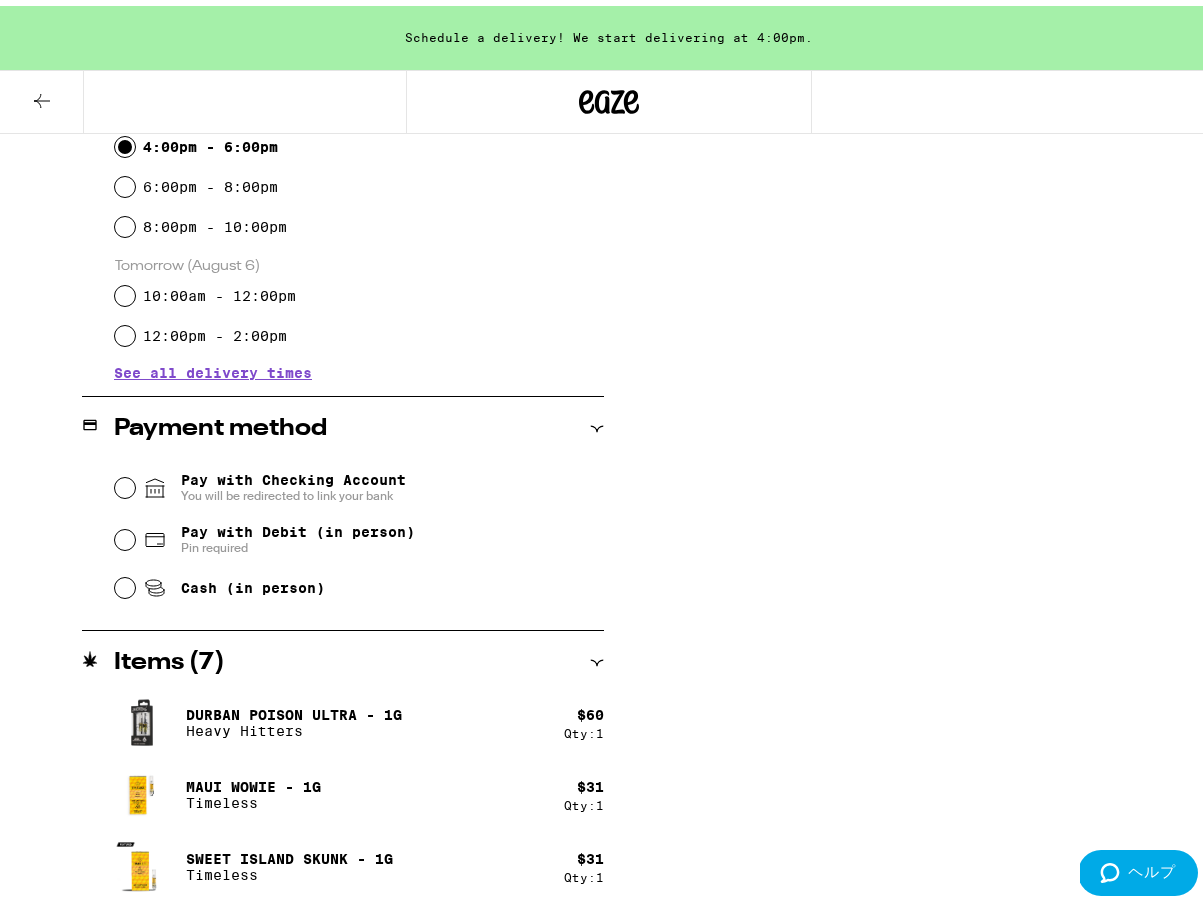 click on "Pay with Debit (in person)" at bounding box center [298, 526] 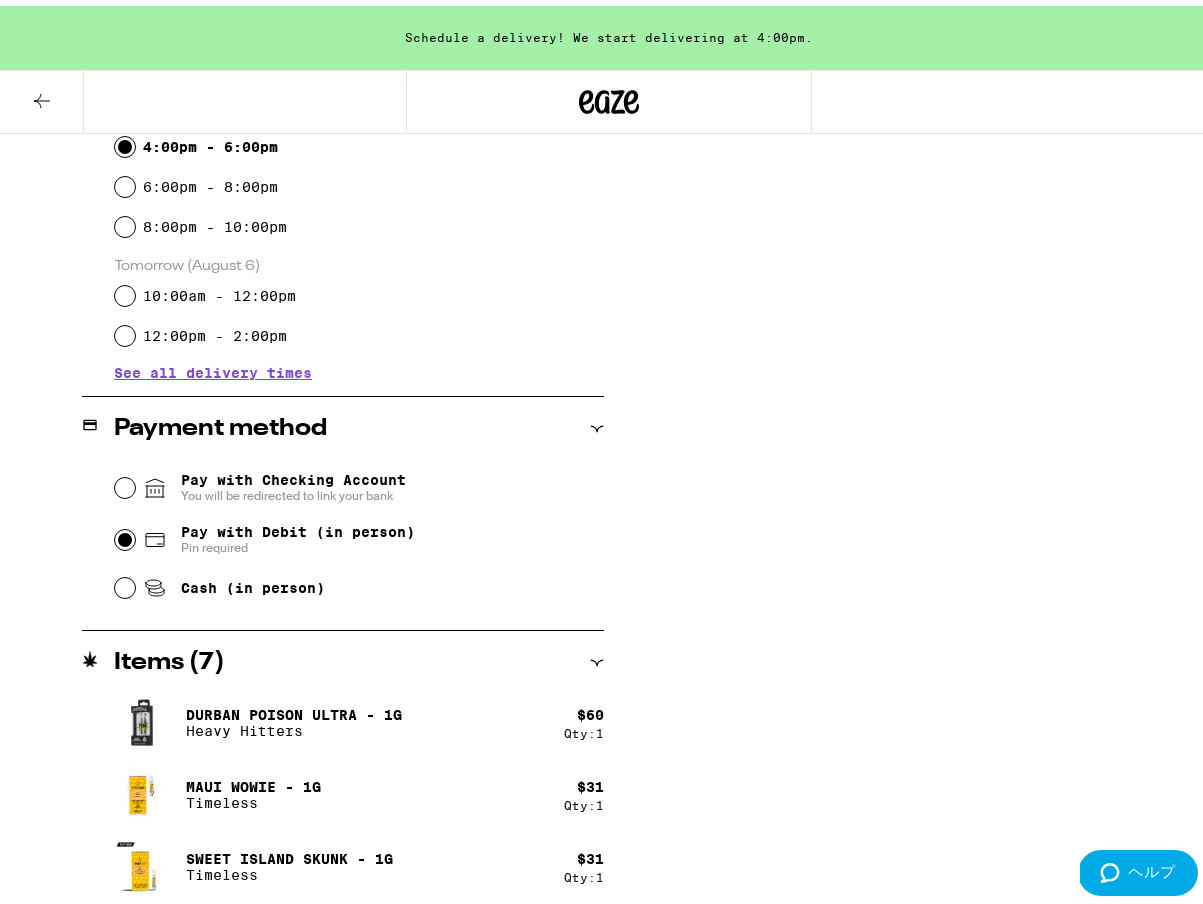 click on "Pay with Debit (in person) Pin required" at bounding box center (125, 534) 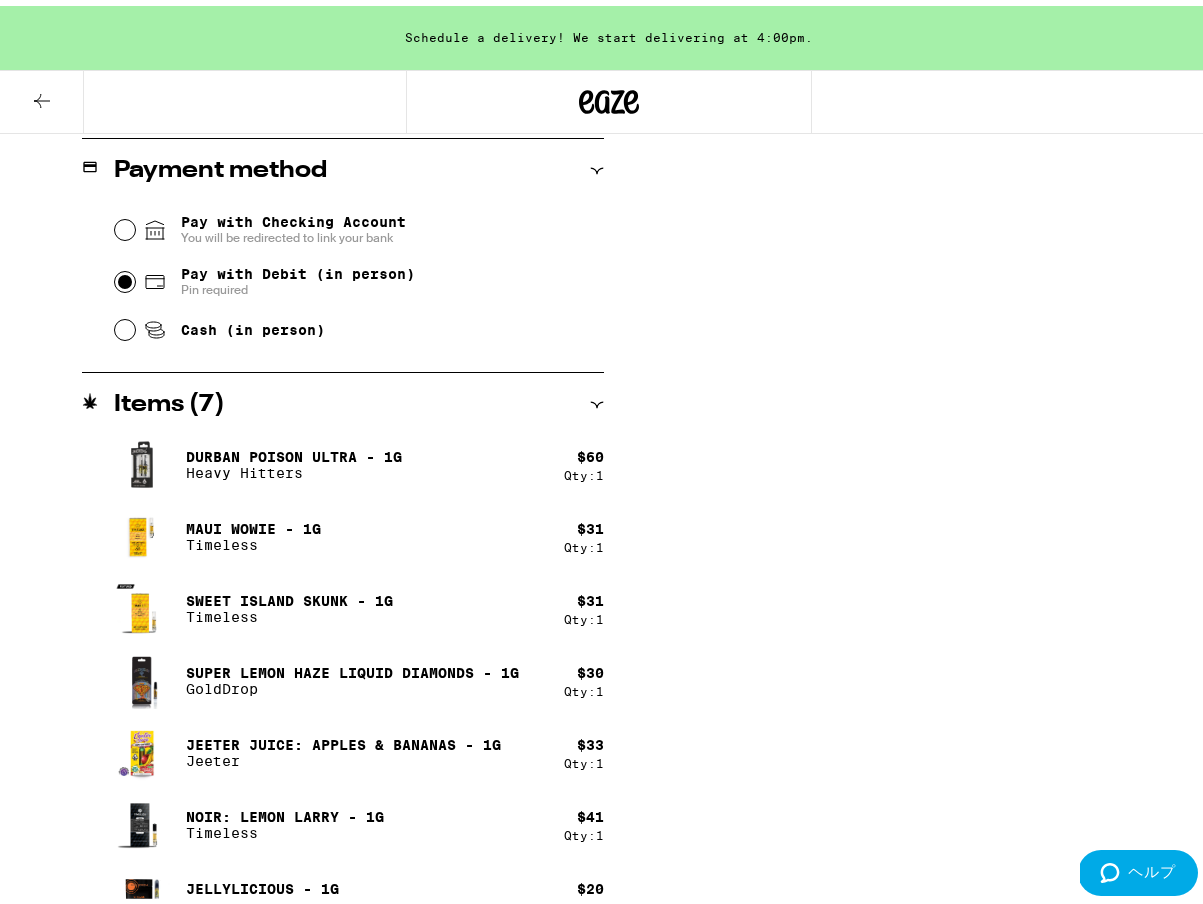 scroll, scrollTop: 0, scrollLeft: 0, axis: both 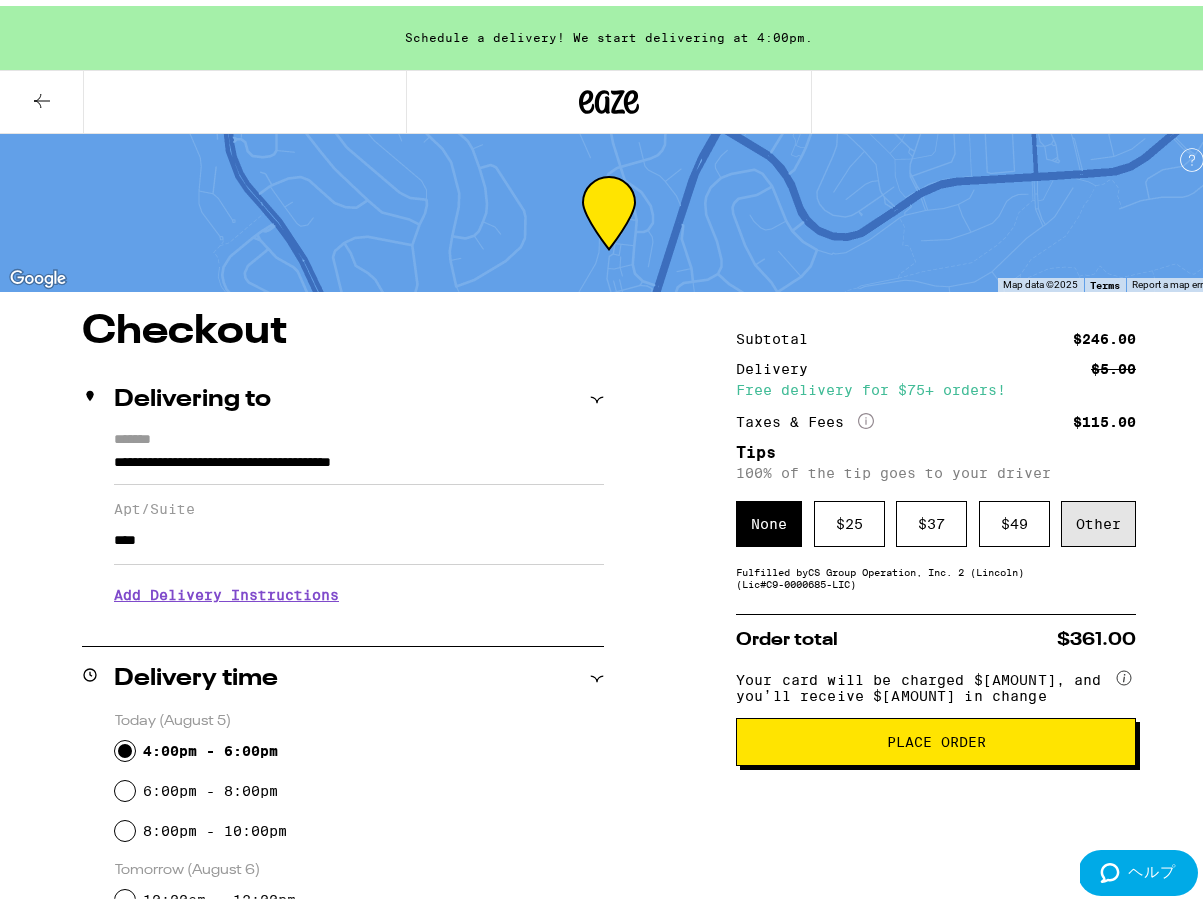 click on "Other" at bounding box center [1098, 518] 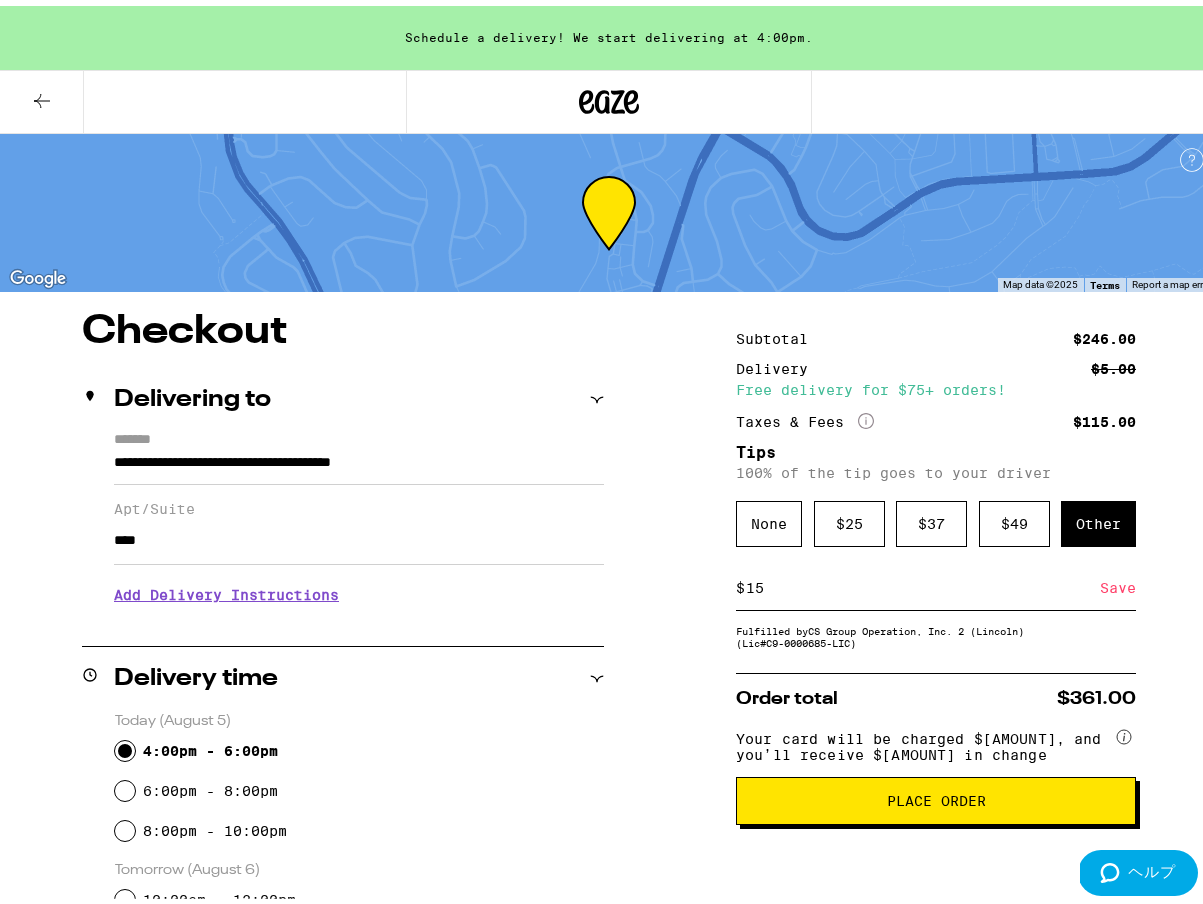 type on "15" 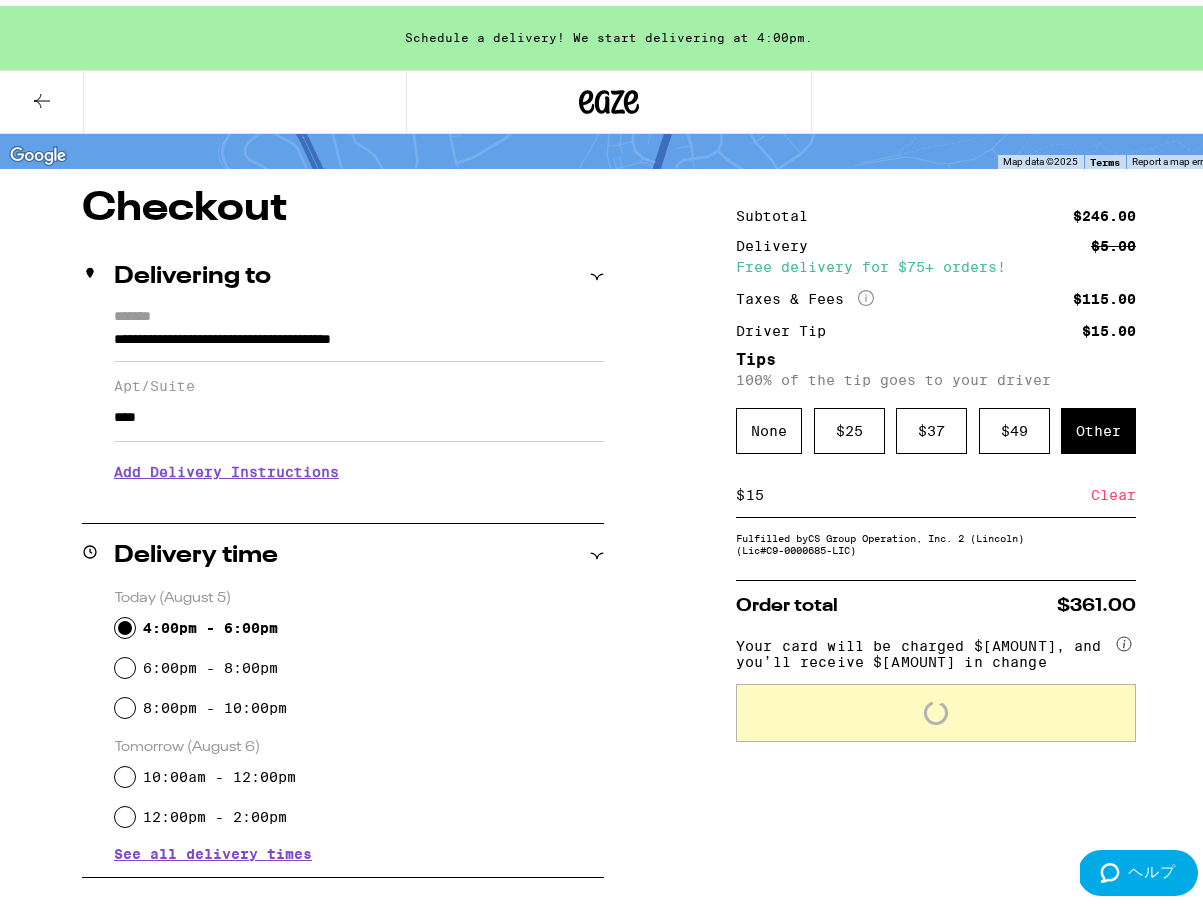 scroll, scrollTop: 145, scrollLeft: 0, axis: vertical 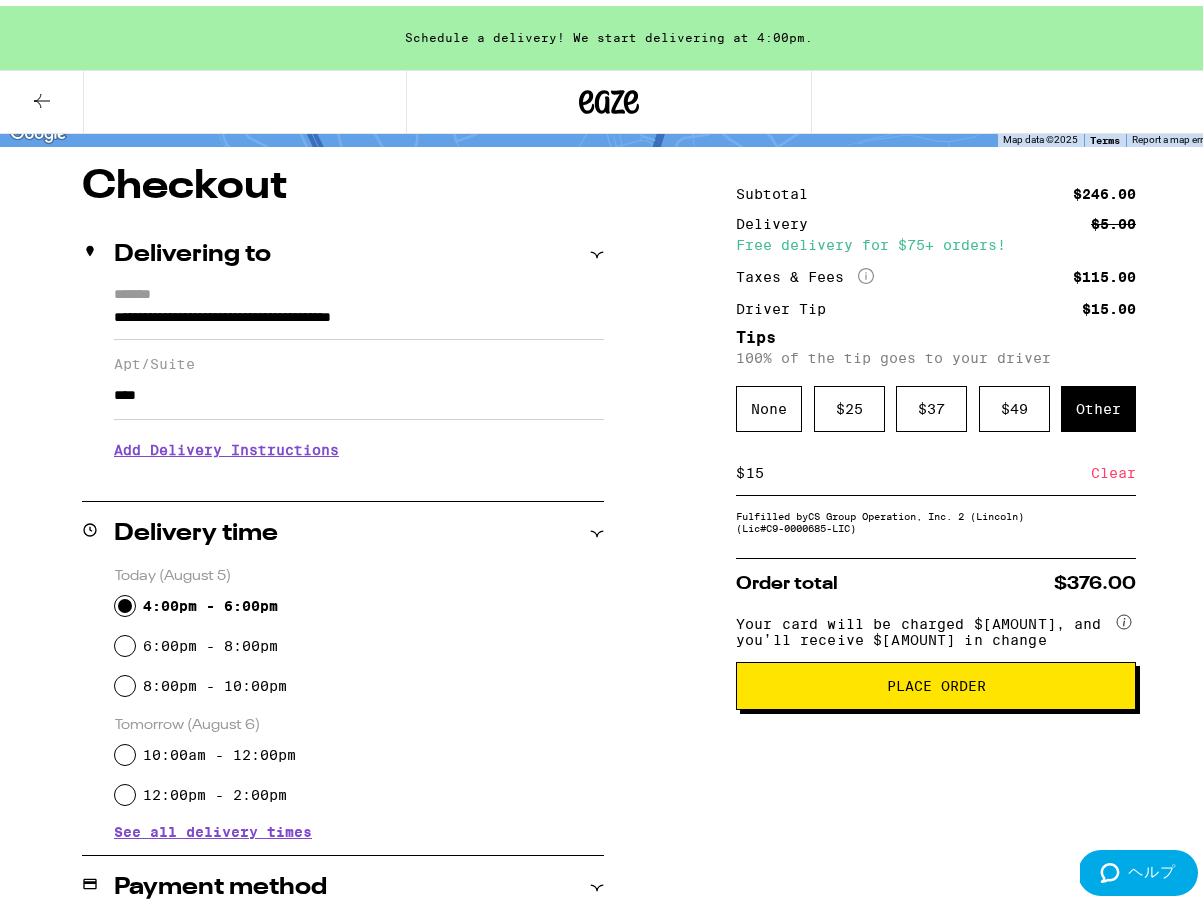 click on "Place Order" at bounding box center [936, 680] 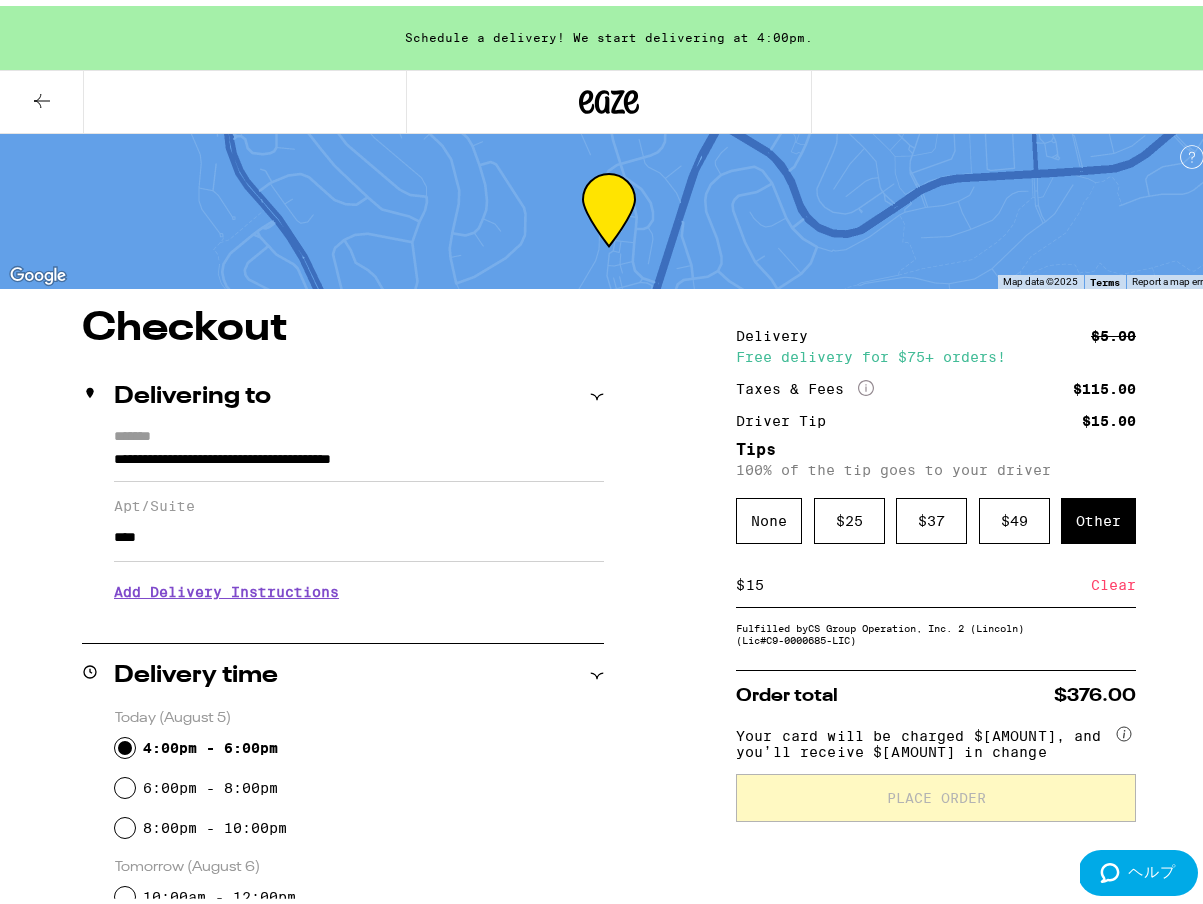 scroll, scrollTop: 0, scrollLeft: 0, axis: both 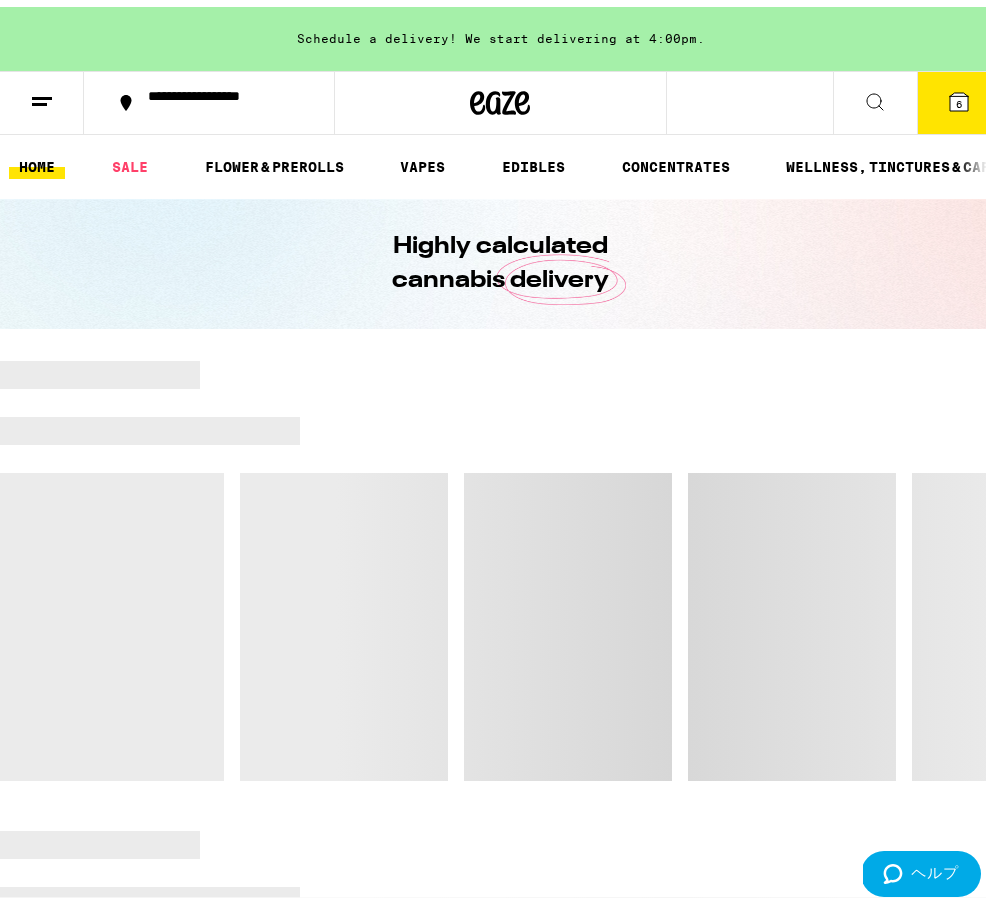 click on "6" at bounding box center (959, 97) 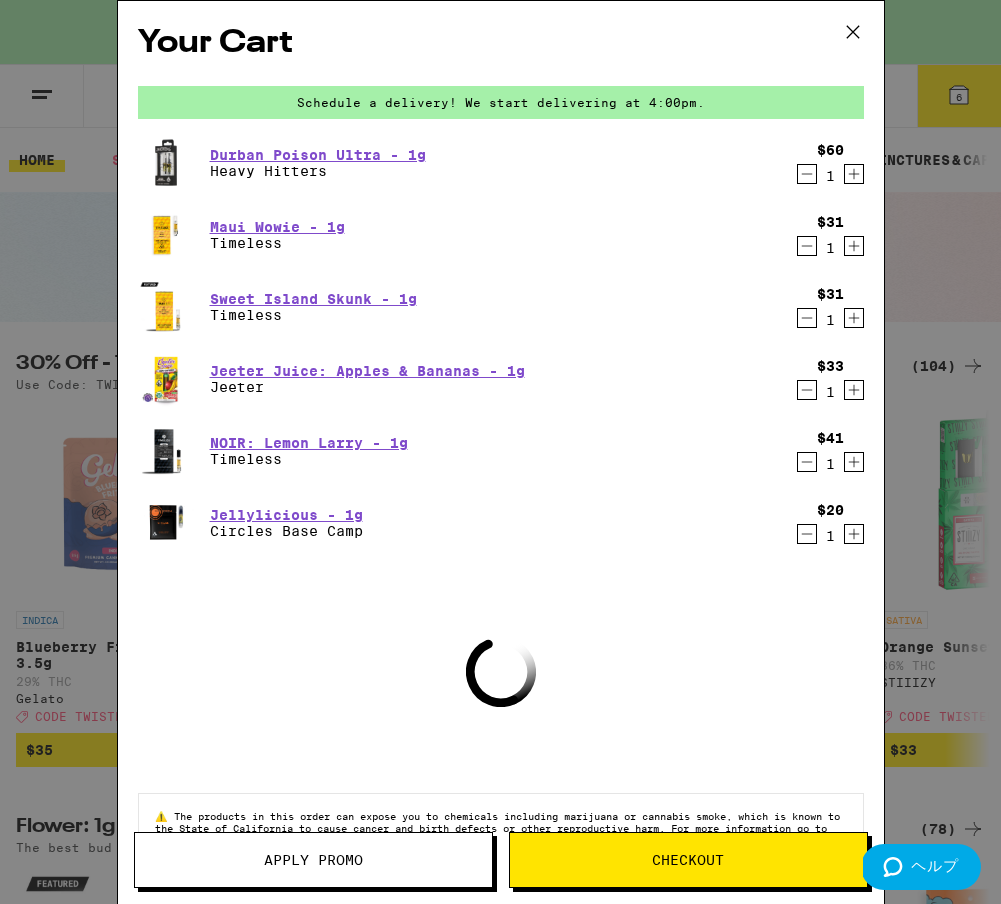 scroll, scrollTop: 0, scrollLeft: 0, axis: both 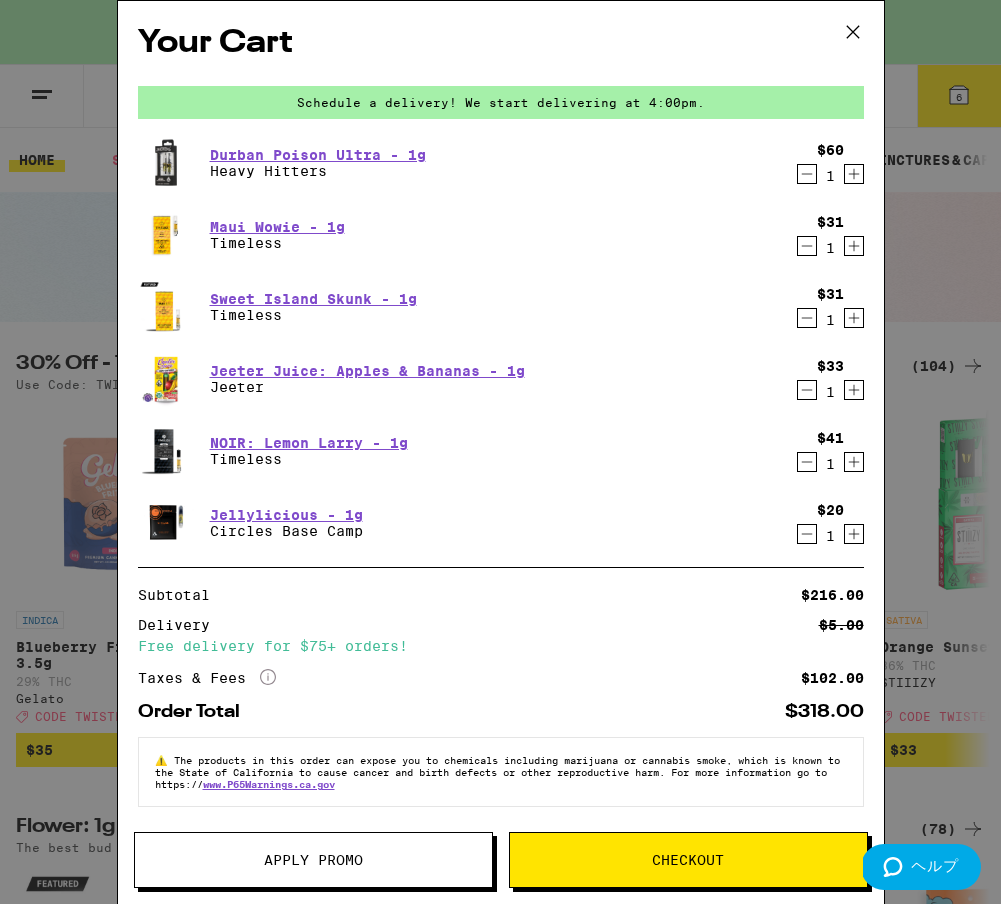 click 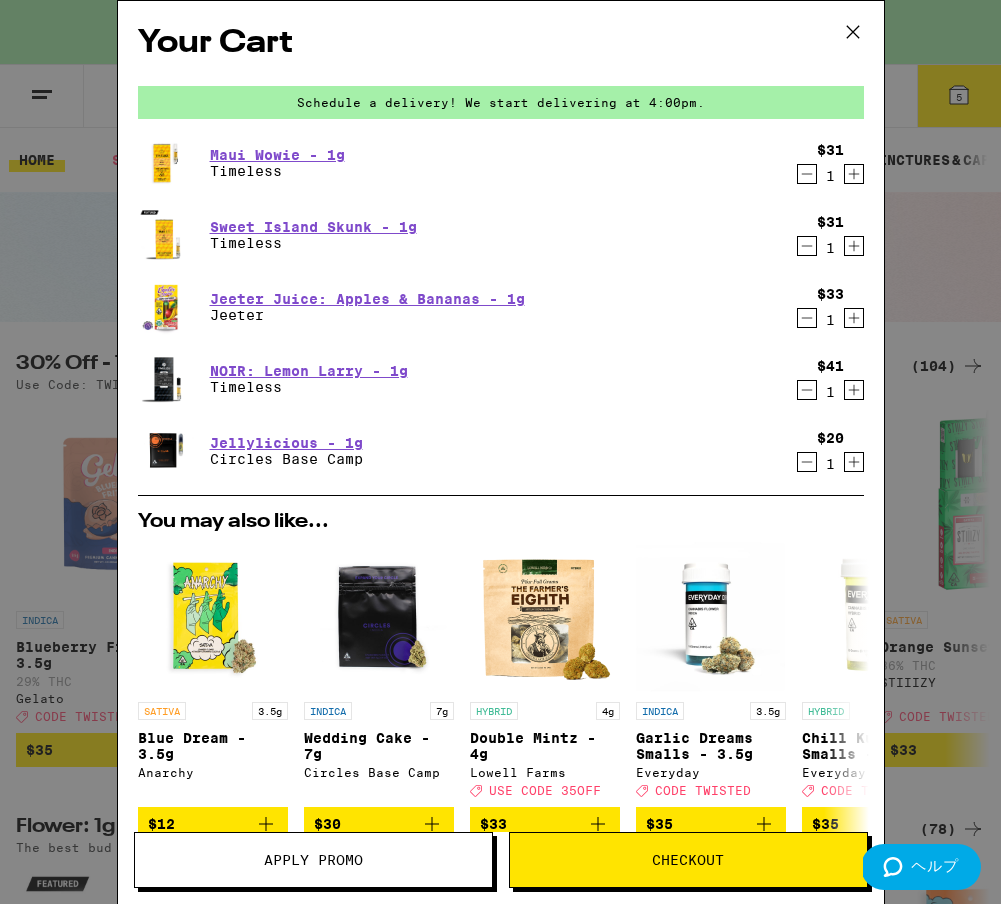 click 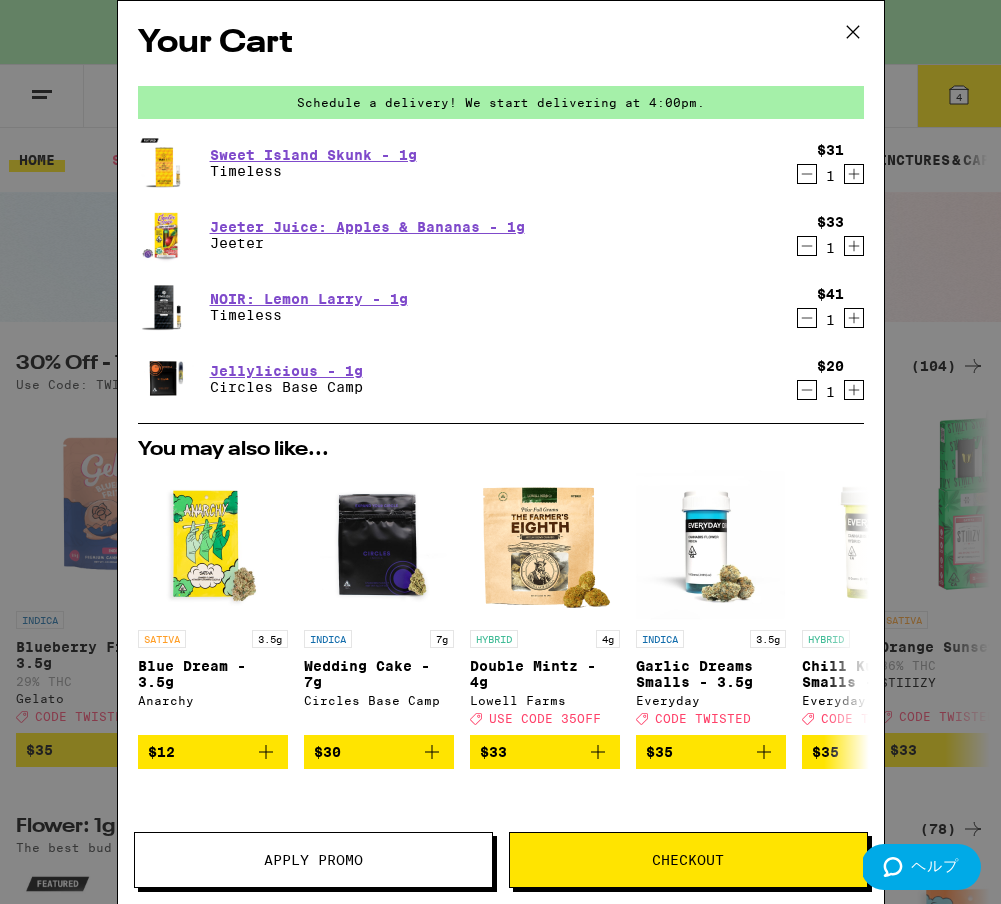 click 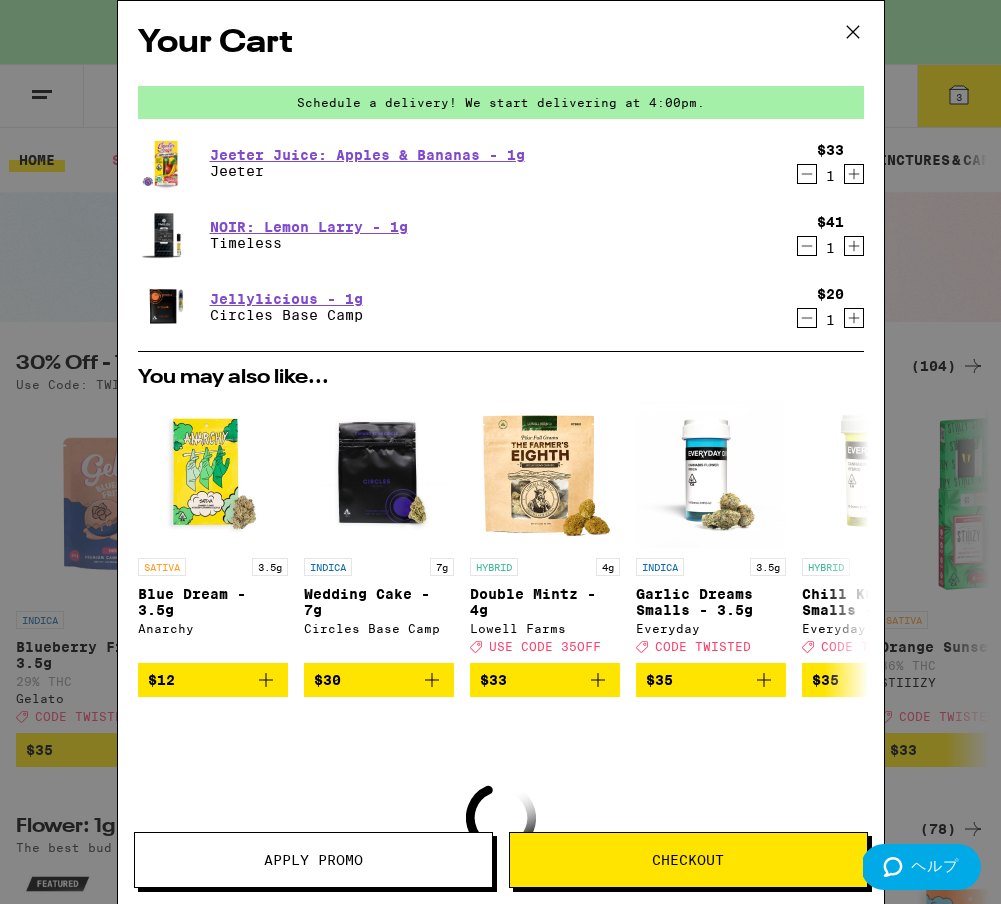 click 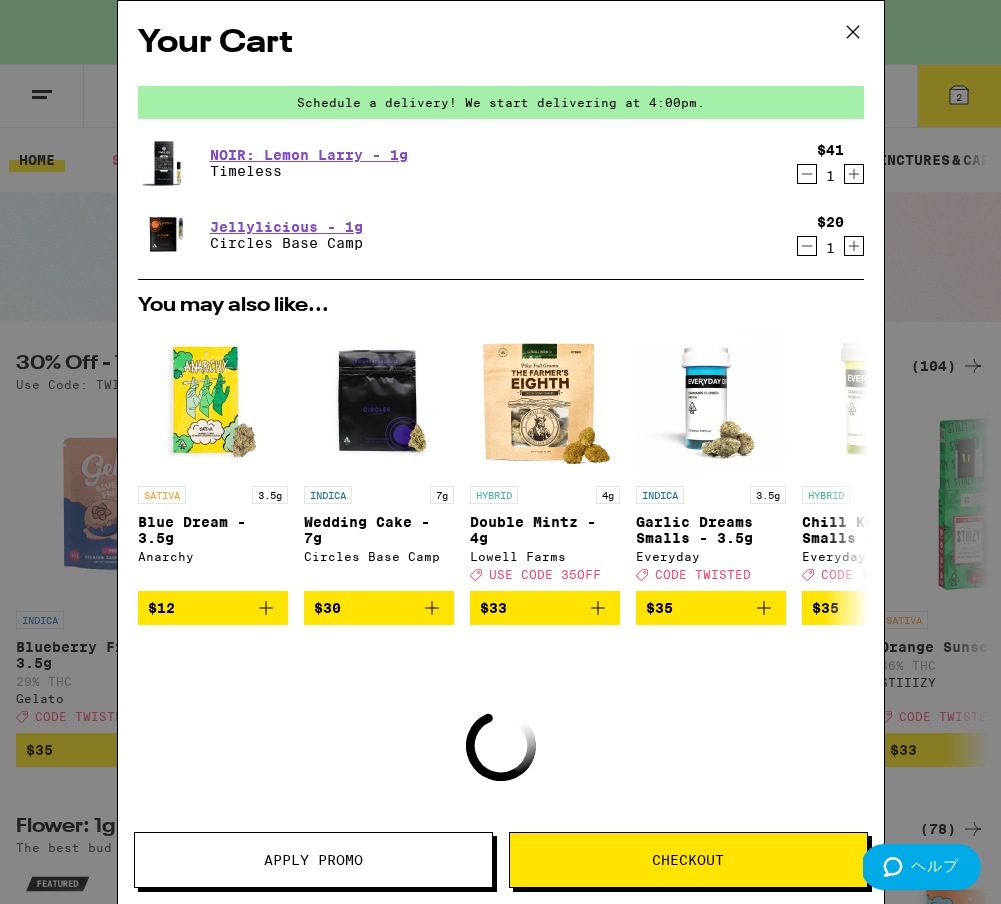 click 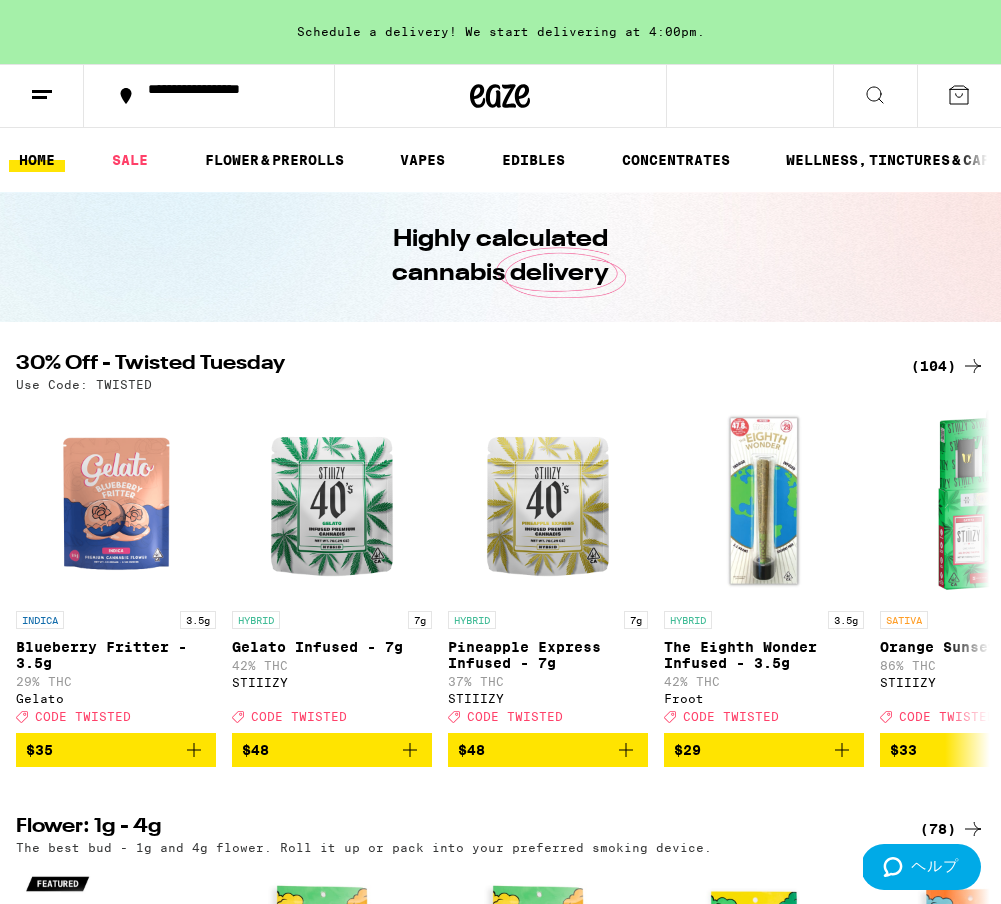 click on "Your Cart Schedule a delivery! We start delivering at 4:00pm. You may also like... SATIVA 3.5g Blue Dream - 3.5g Anarchy $12 INDICA 7g Wedding Cake - 7g Circles Base Camp $30 HYBRID 4g Double Mintz - 4g Lowell Farms Deal Created with Sketch. USE CODE 35OFF $33 INDICA 3.5g Garlic Dreams Smalls - 3.5g Everyday Deal Created with Sketch. CODE TWISTED $35 HYBRID 3.5g Chill Kush Smalls - 3.5g Everyday Deal Created with Sketch. CODE TWISTED $35 HYBRID 3.5g Lemonberry Gelato Smalls - 3.5g Everyday Deal Created with Sketch. CODE TWISTED $35 INDICA 3.5g Blueberry Fritter - 3.5g Gelato Deal Created with Sketch. CODE TWISTED $35 HYBRID 3.5g Melonade - 3.5g Gelato Deal Created with Sketch. CODE TWISTED $35 INDICA 3.5g Melted Strawberries - 3.5g Ember Valley Deal Created with Sketch. USE CODE 35OFF $50 INDICA 3.5g Banana OG - 3.5g Anarchy $12 Loading ⚠️ www.P65Warnings.ca.gov" at bounding box center (501, 1326) 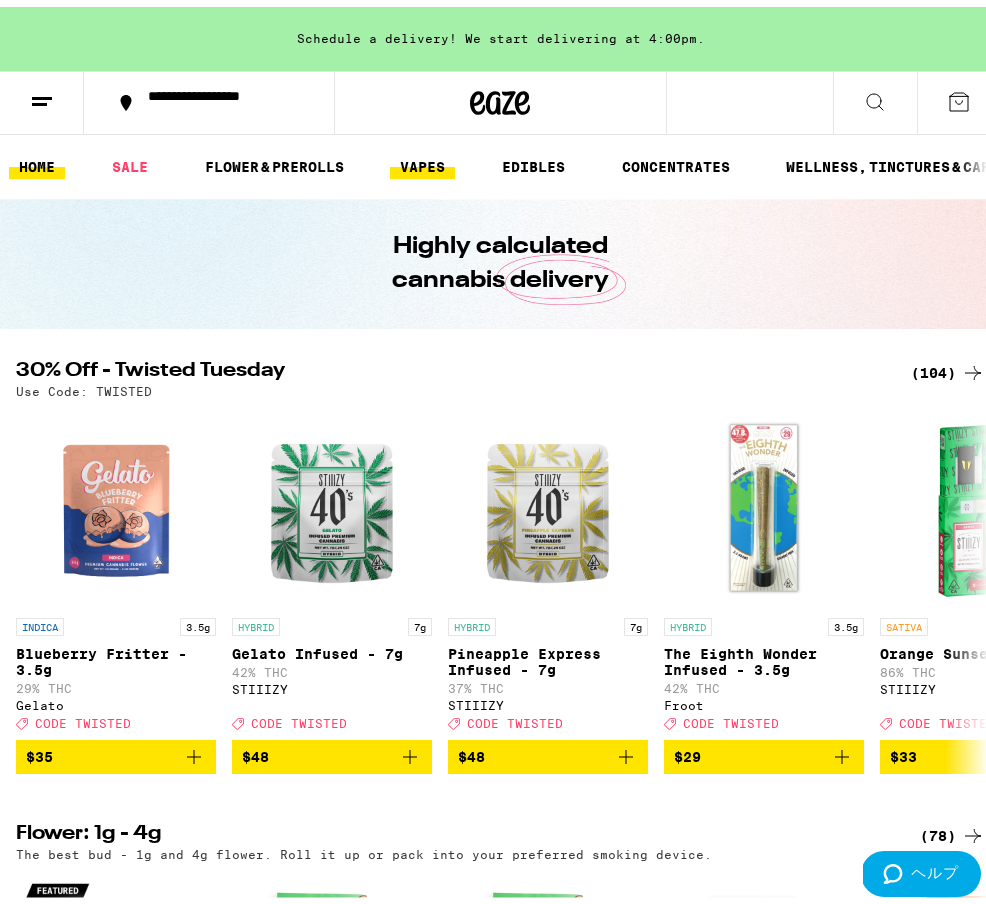 click on "VAPES" at bounding box center (422, 160) 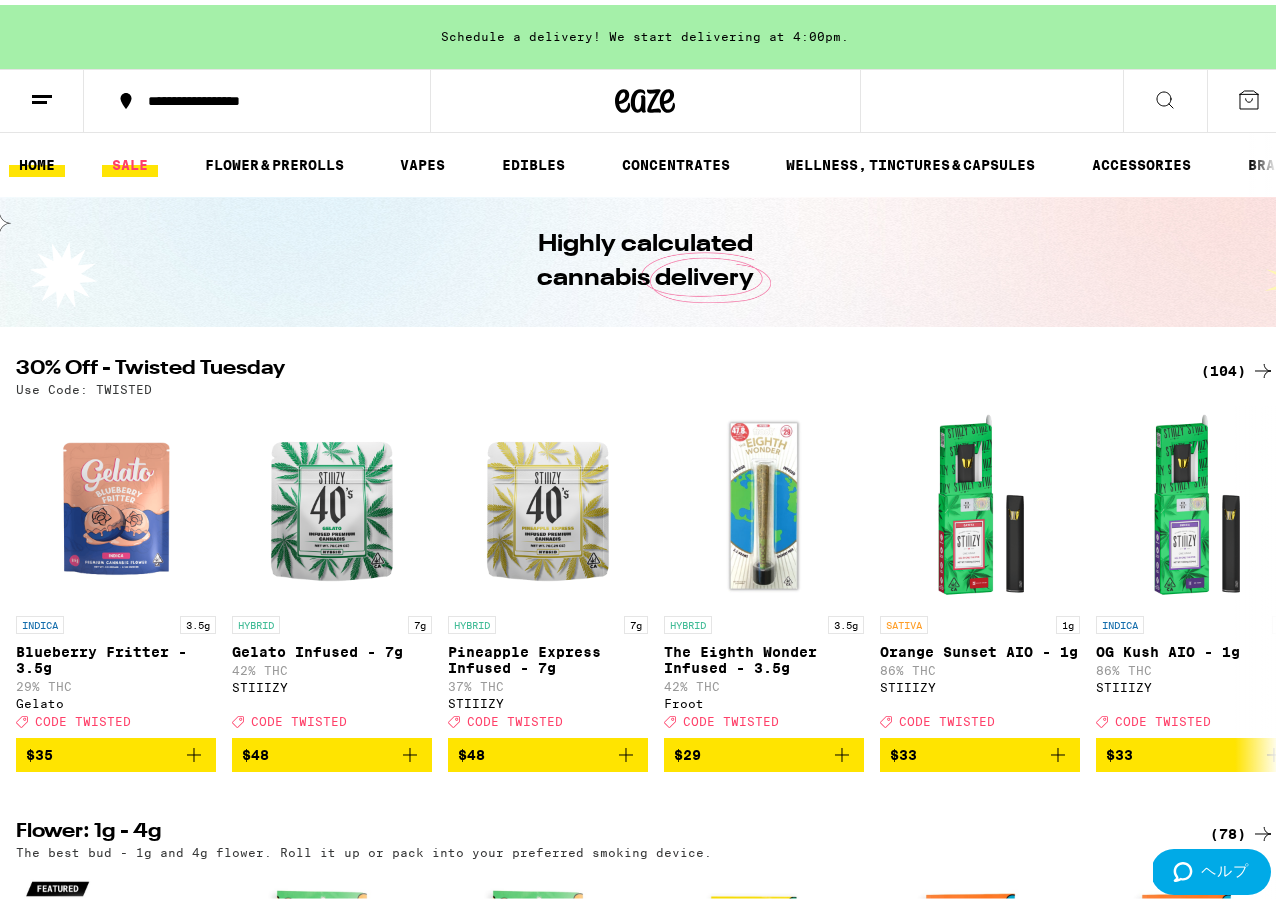 click on "SALE" at bounding box center [130, 160] 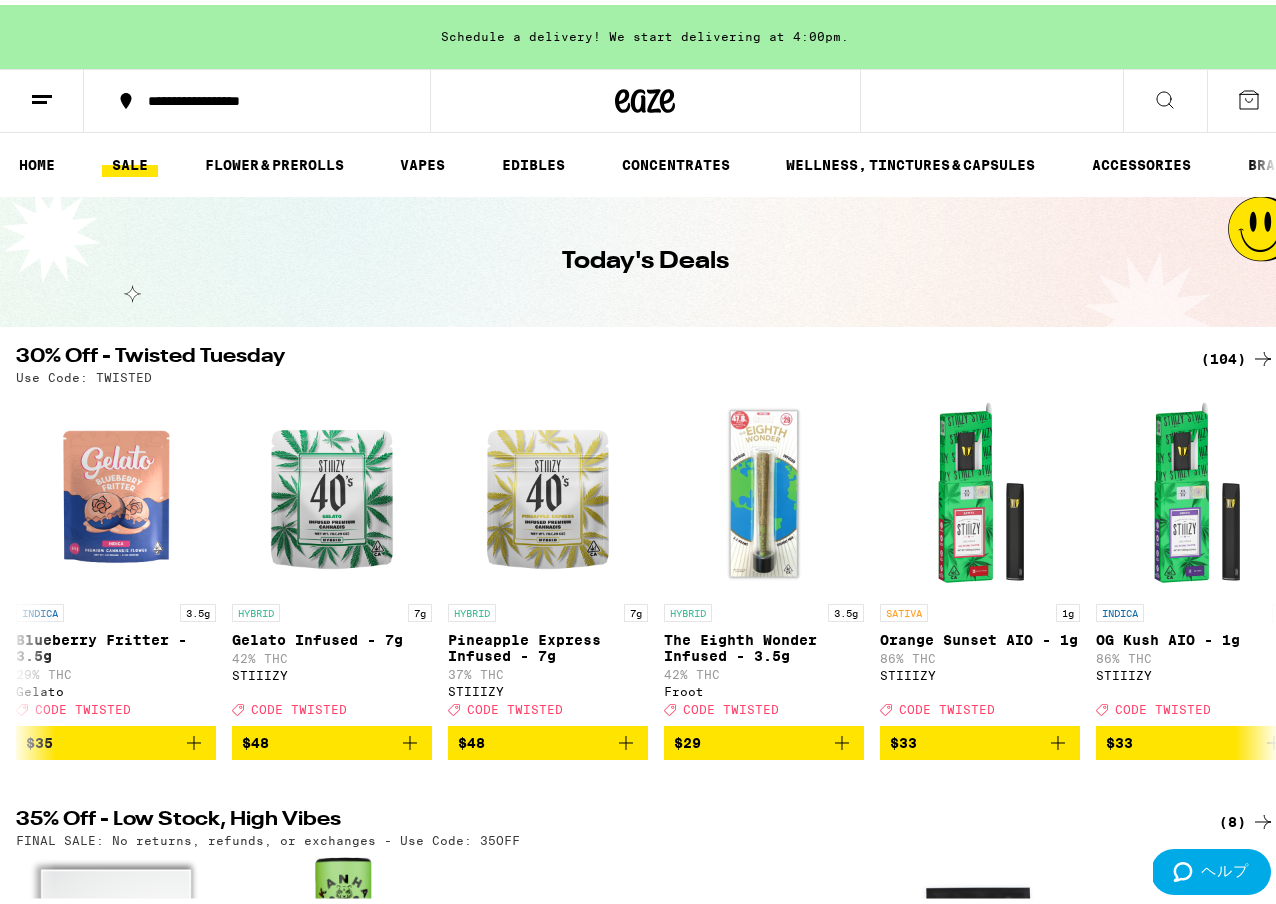 click on "SALE" at bounding box center (130, 160) 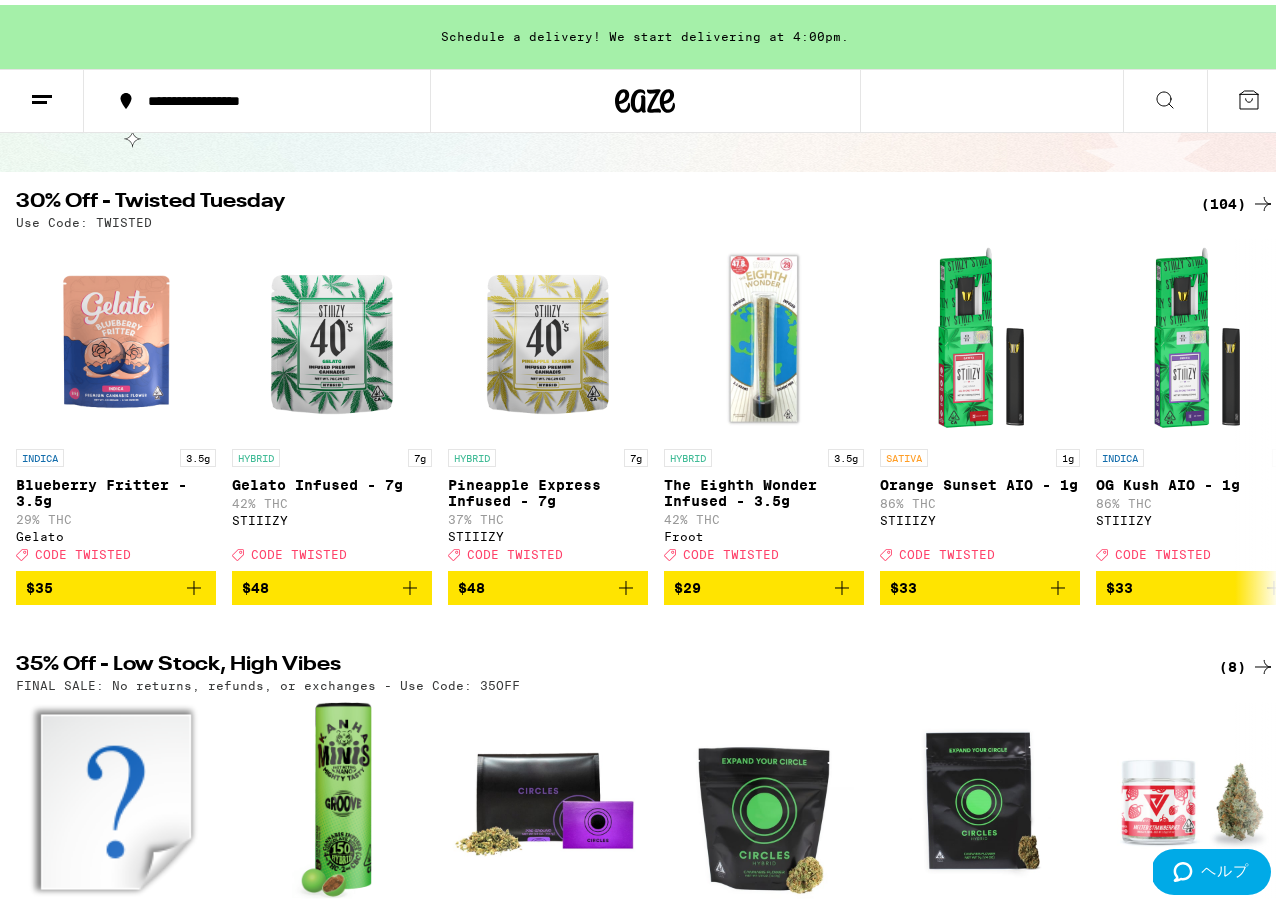 scroll, scrollTop: 166, scrollLeft: 0, axis: vertical 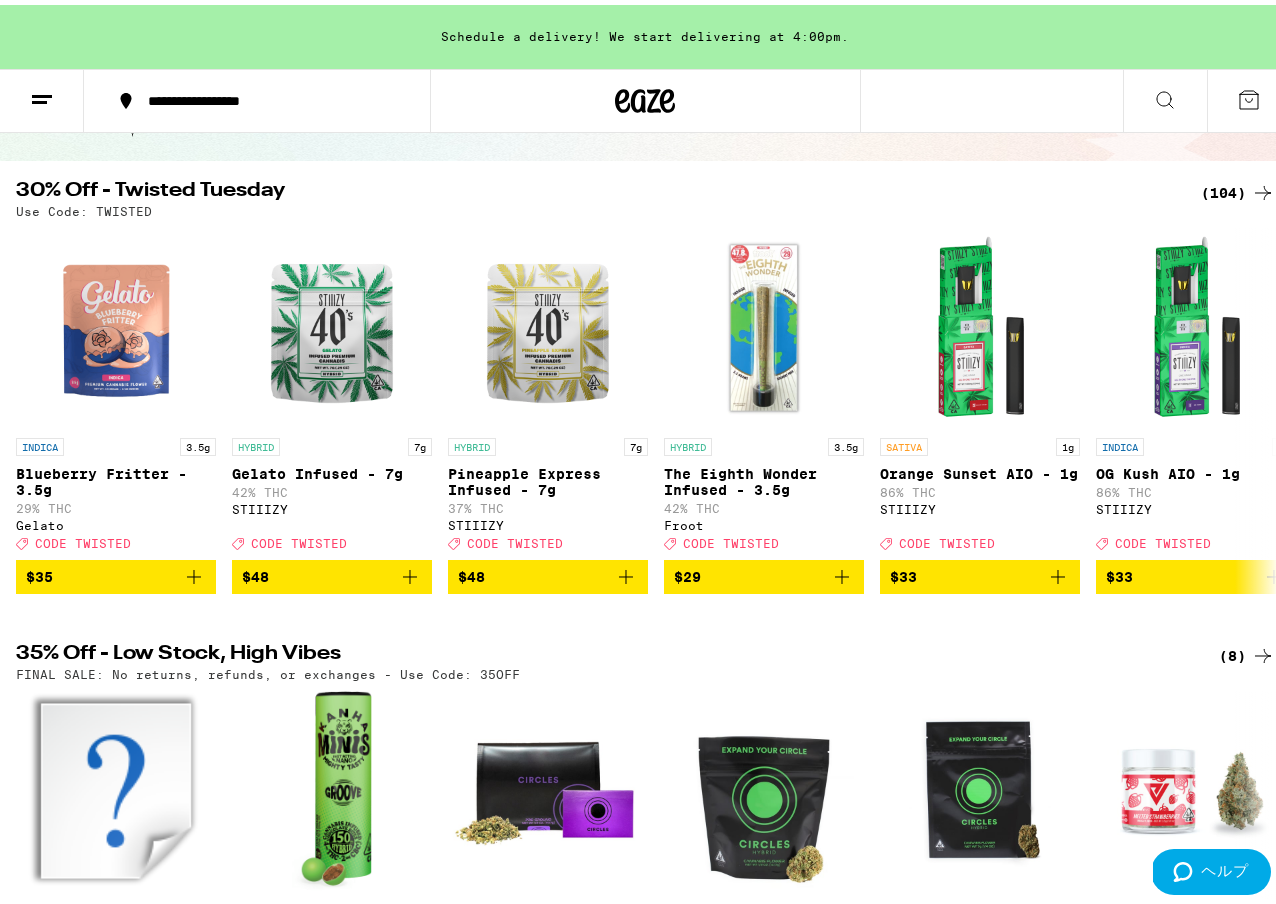 click on "(104)" at bounding box center [1238, 188] 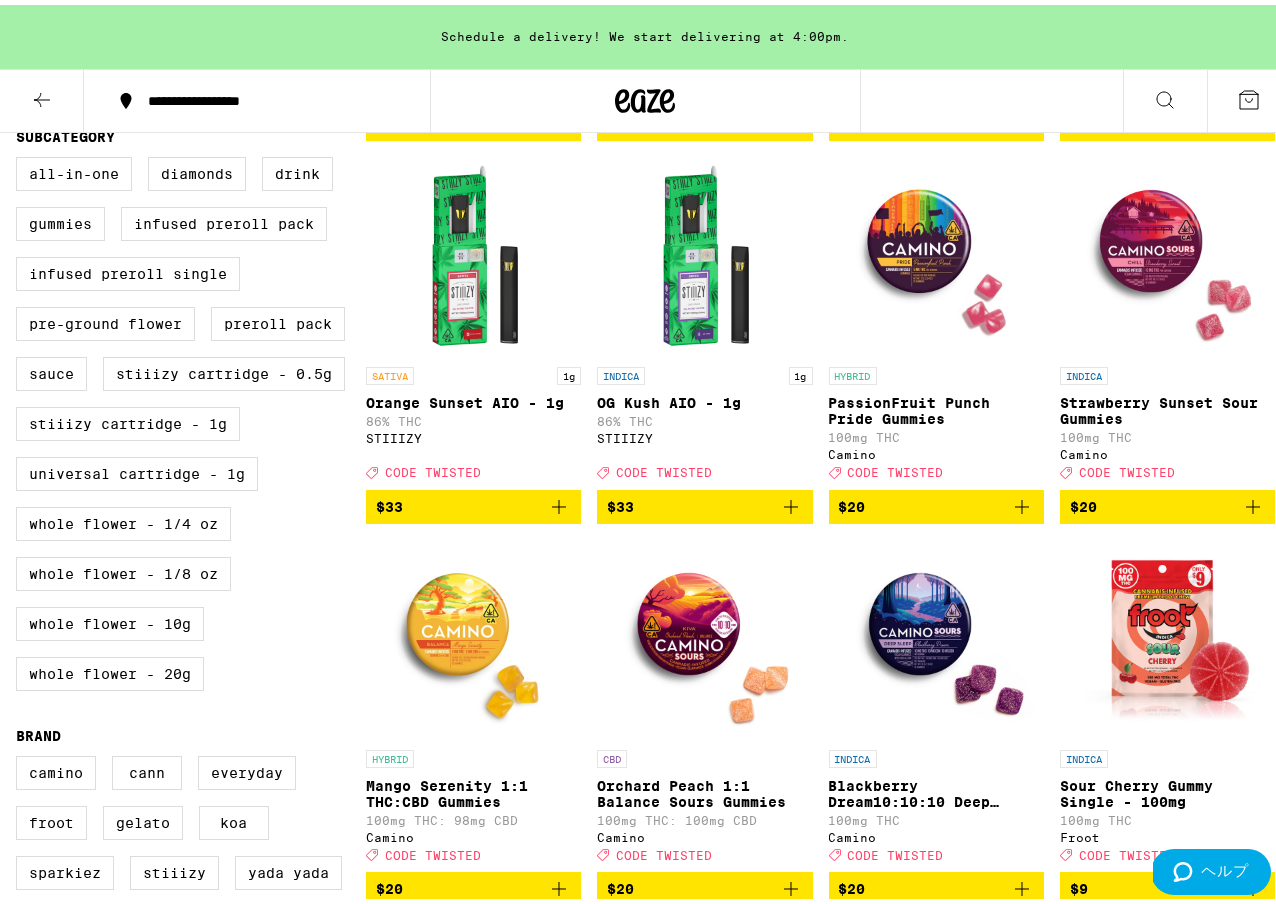 scroll, scrollTop: 0, scrollLeft: 0, axis: both 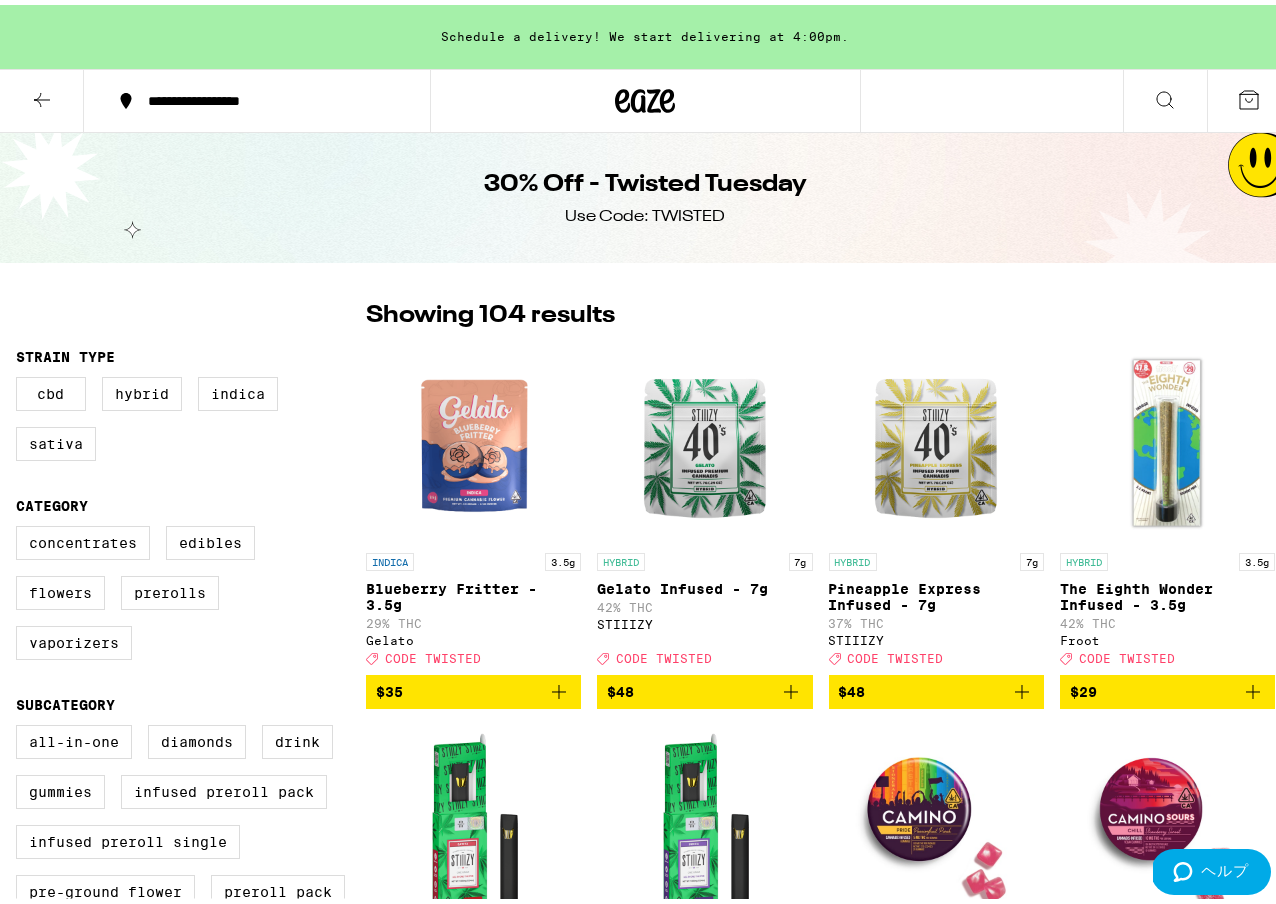 click 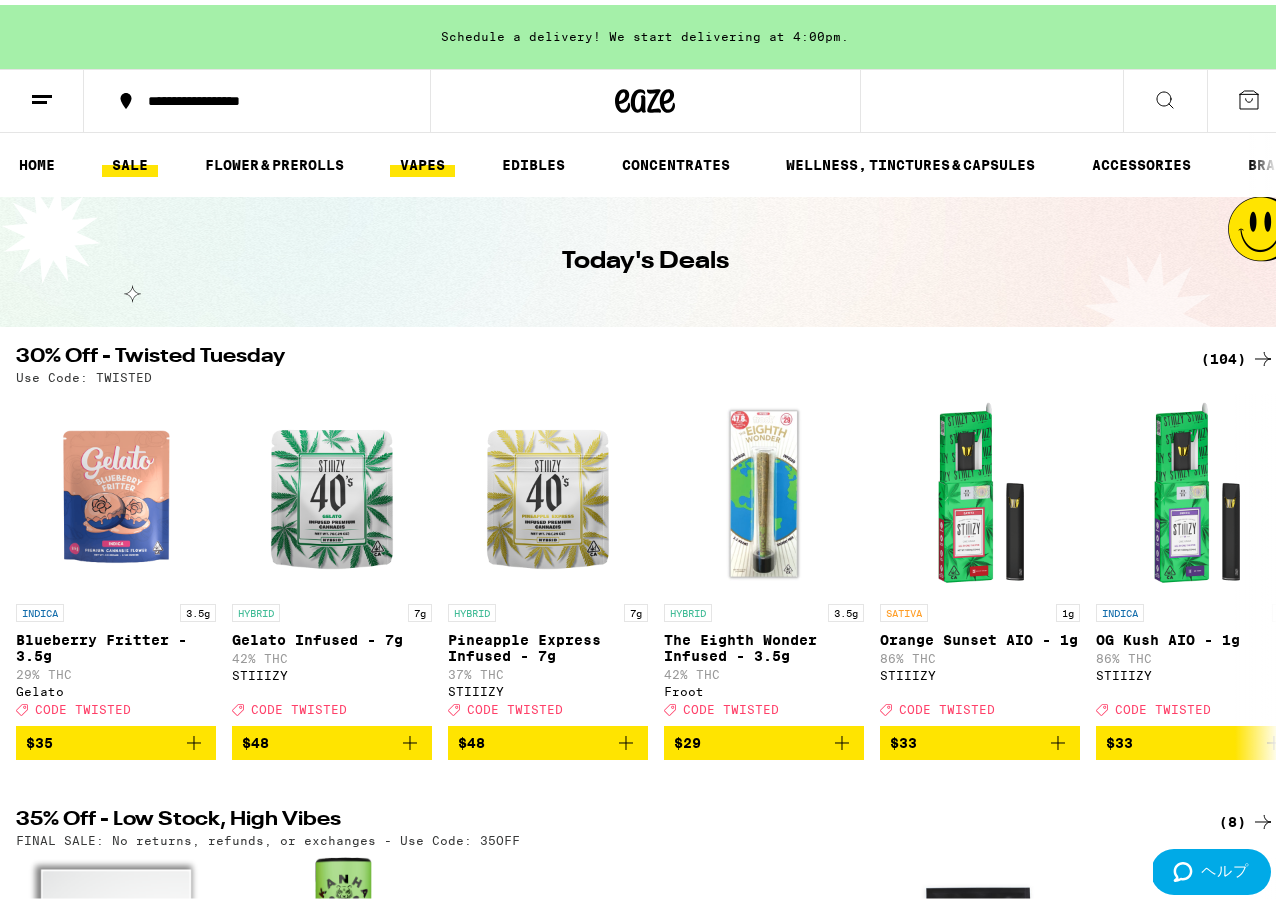 click on "VAPES" at bounding box center (422, 160) 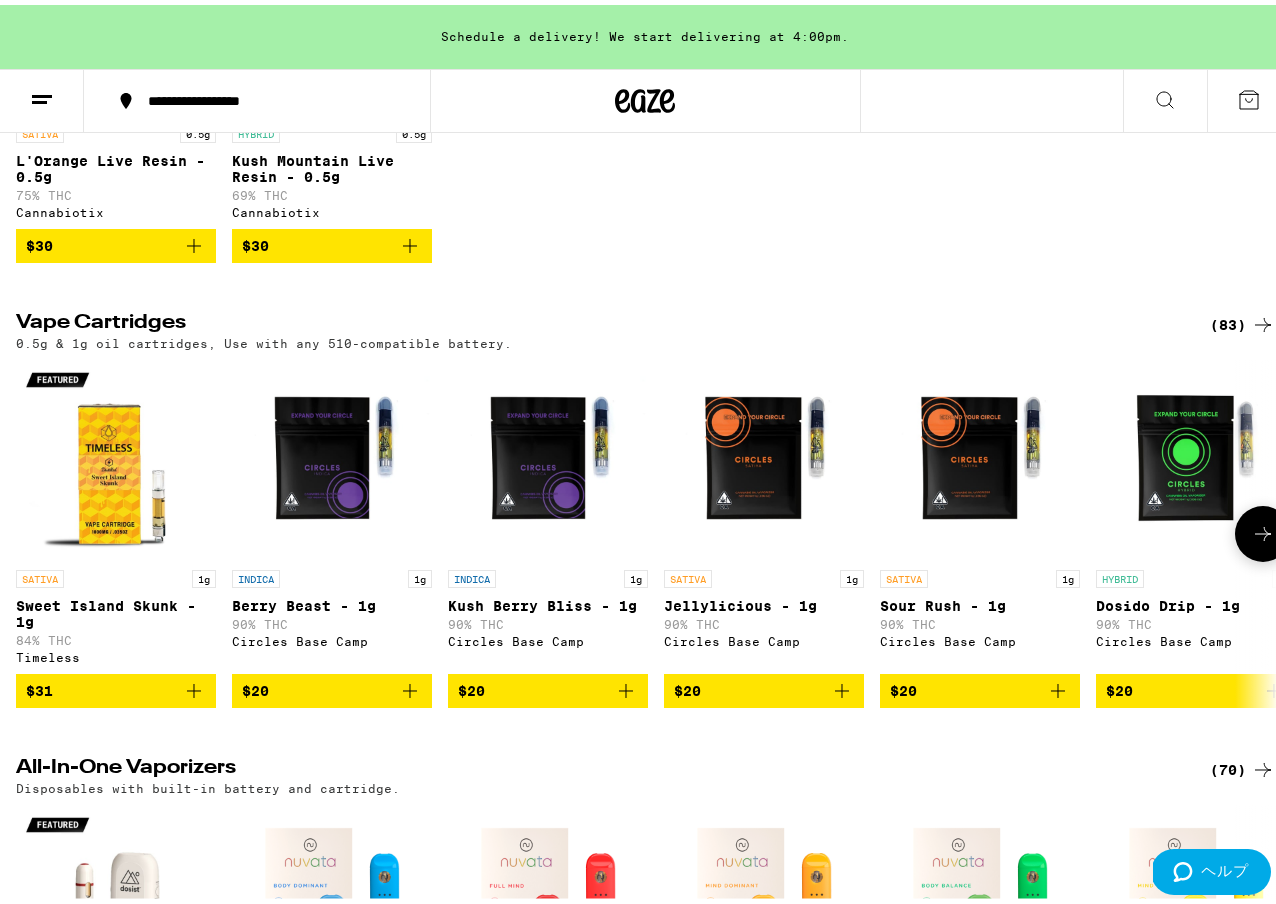 scroll, scrollTop: 458, scrollLeft: 0, axis: vertical 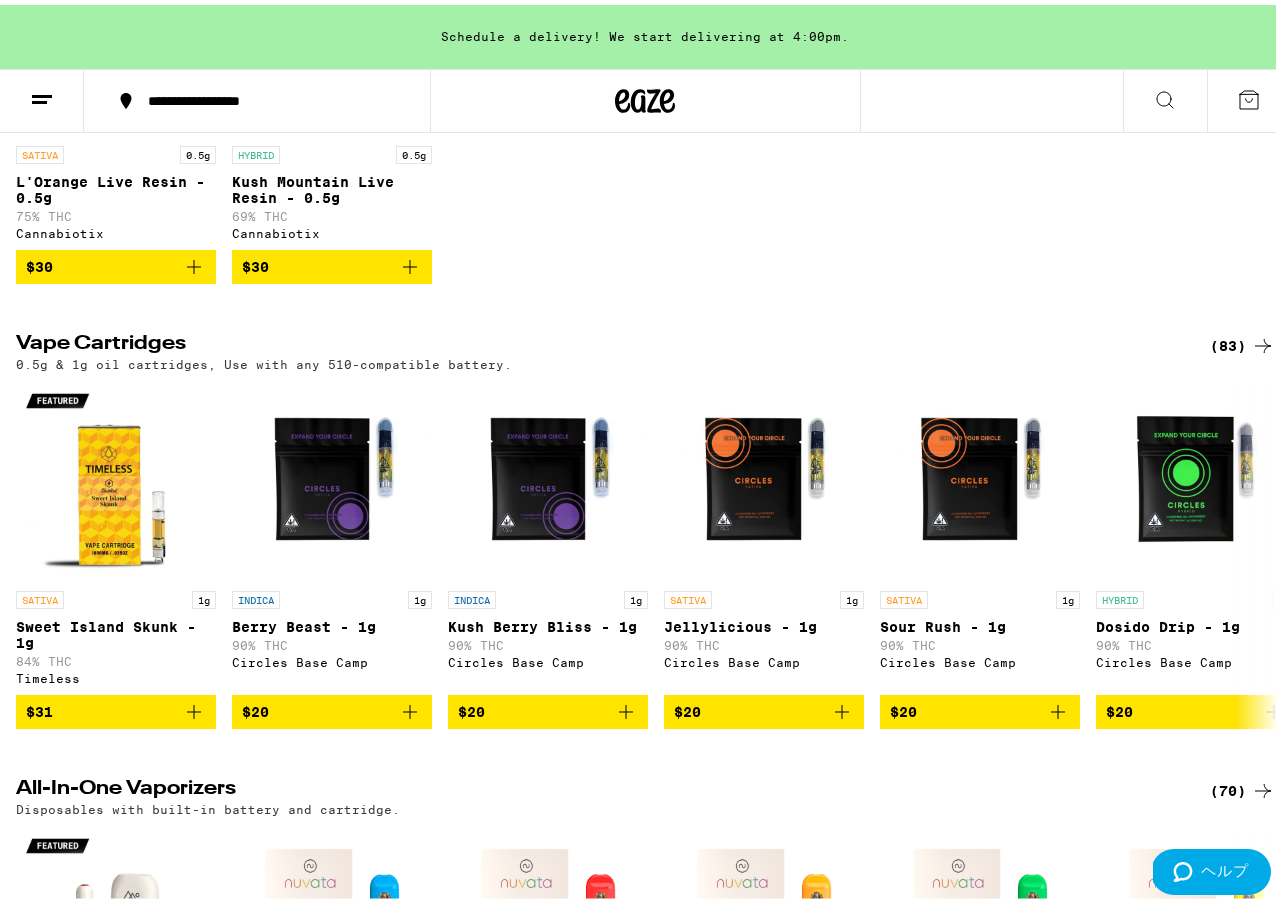 click on "(83)" at bounding box center [1242, 341] 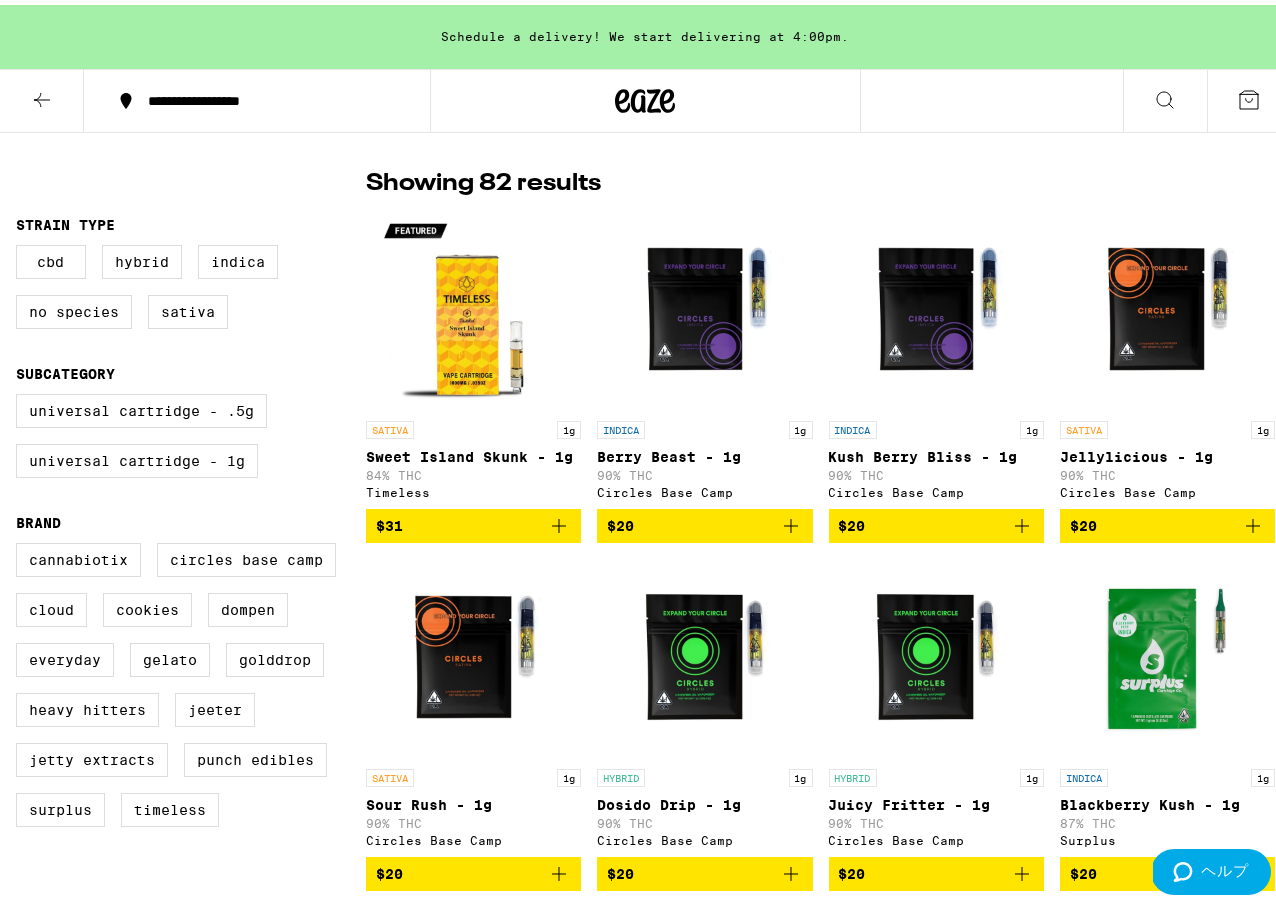 scroll, scrollTop: 135, scrollLeft: 0, axis: vertical 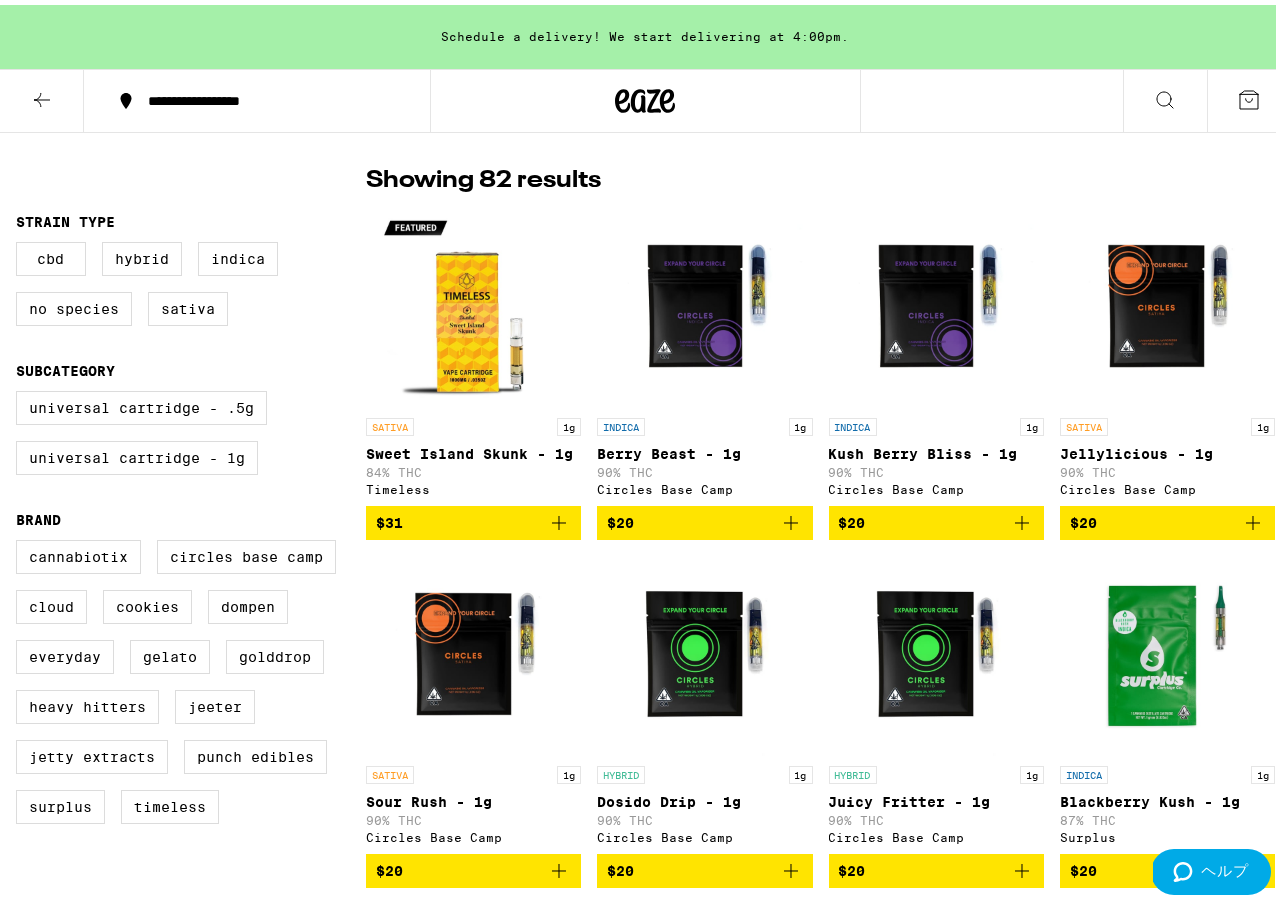 click 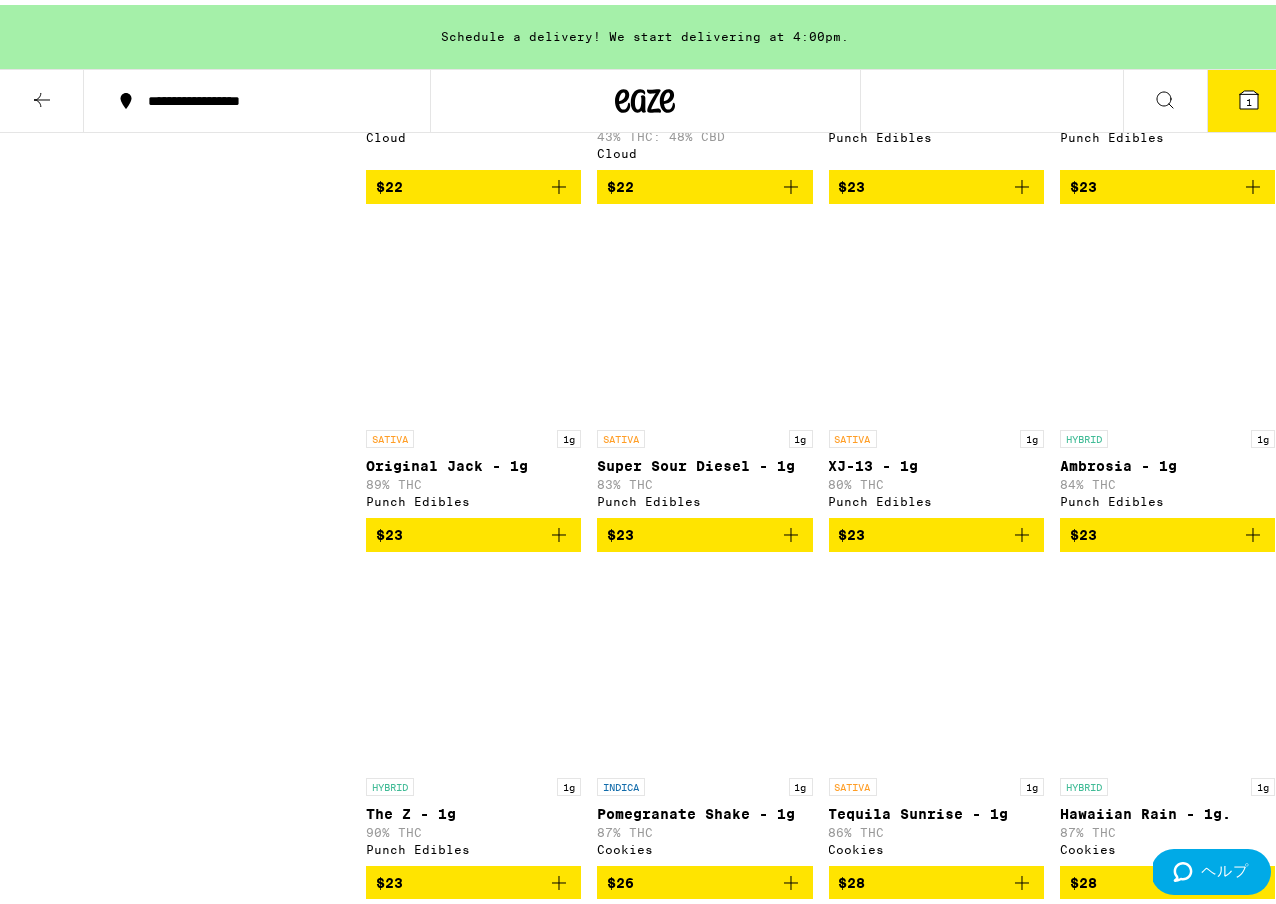 scroll, scrollTop: 1964, scrollLeft: 0, axis: vertical 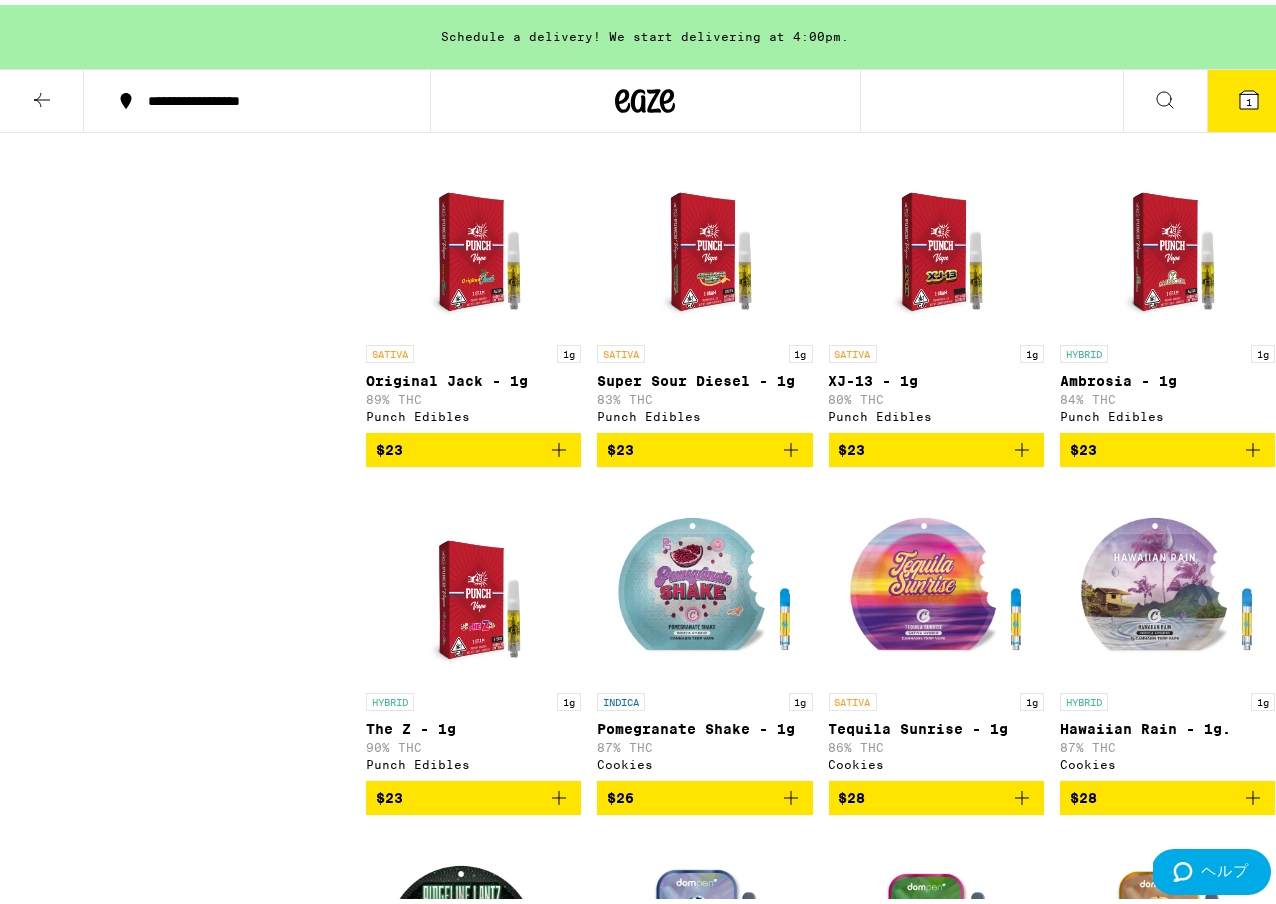 click 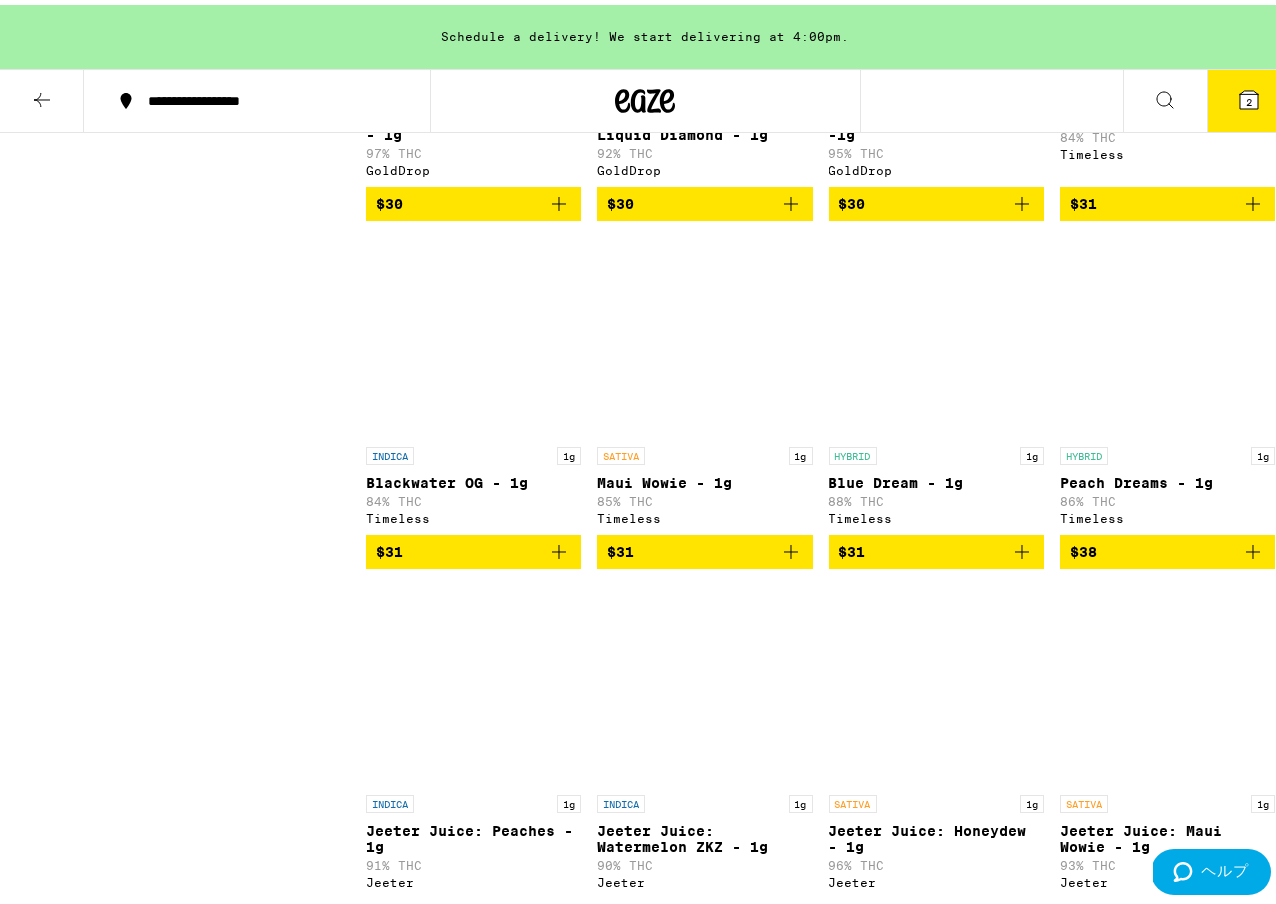 scroll, scrollTop: 4406, scrollLeft: 0, axis: vertical 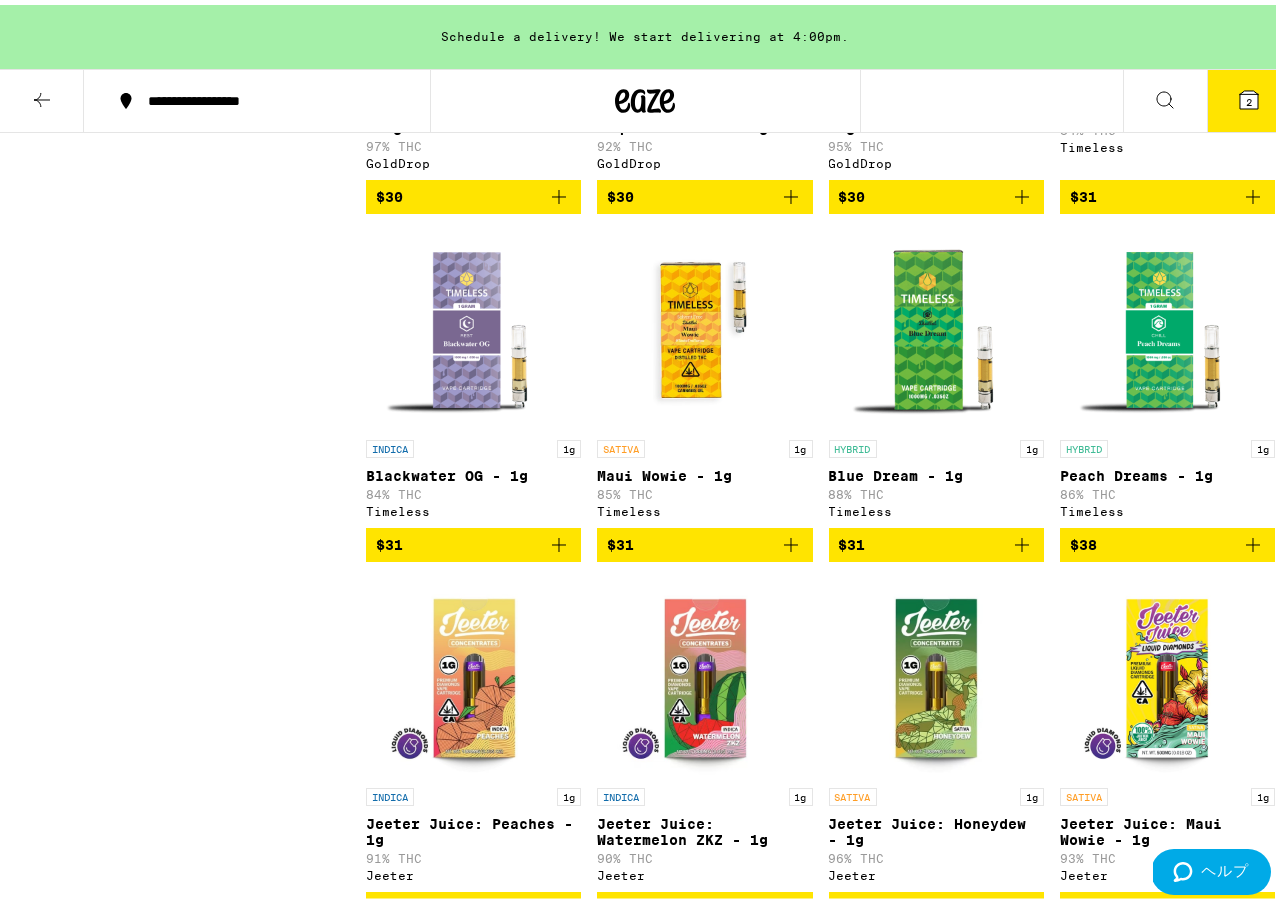 click 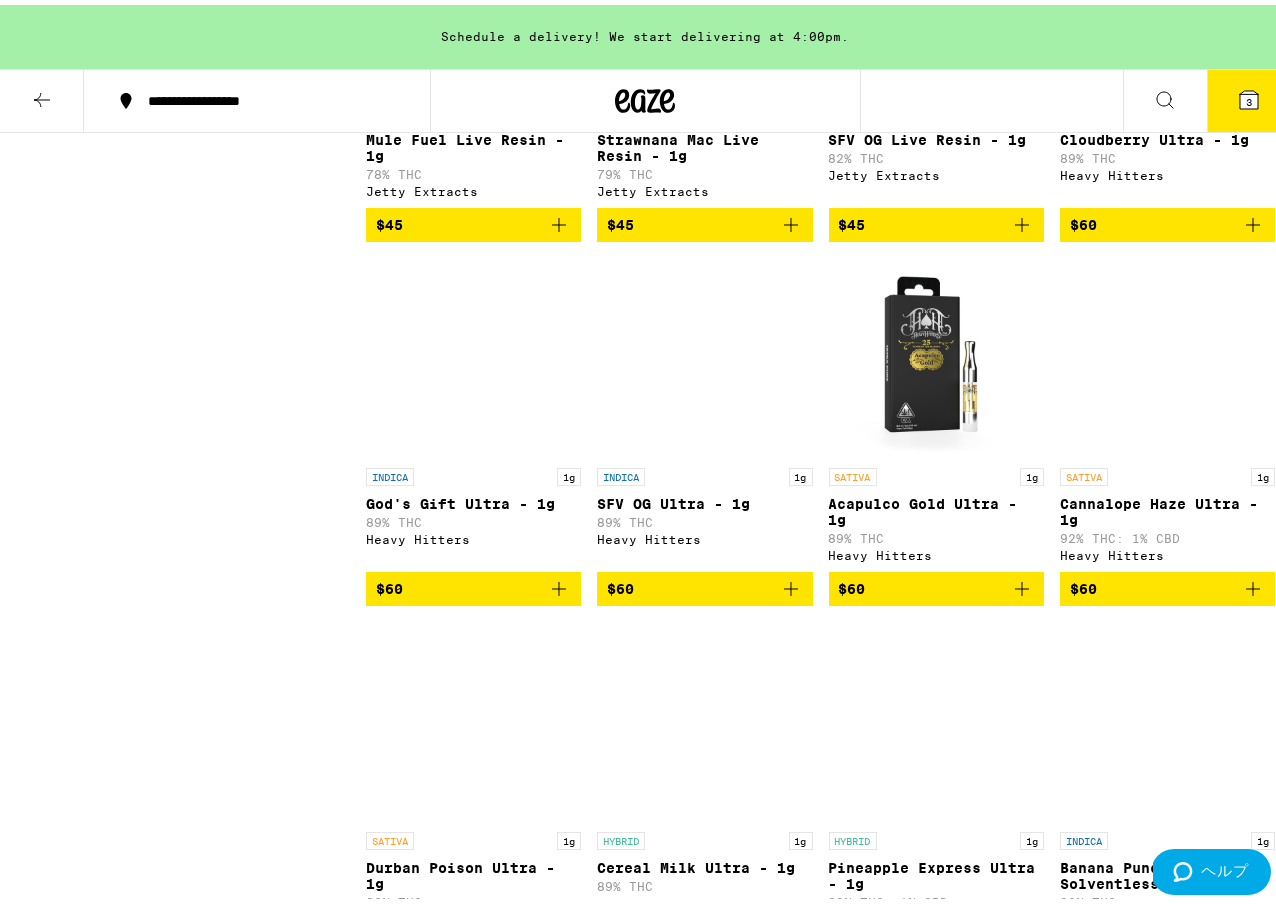 scroll, scrollTop: 6703, scrollLeft: 0, axis: vertical 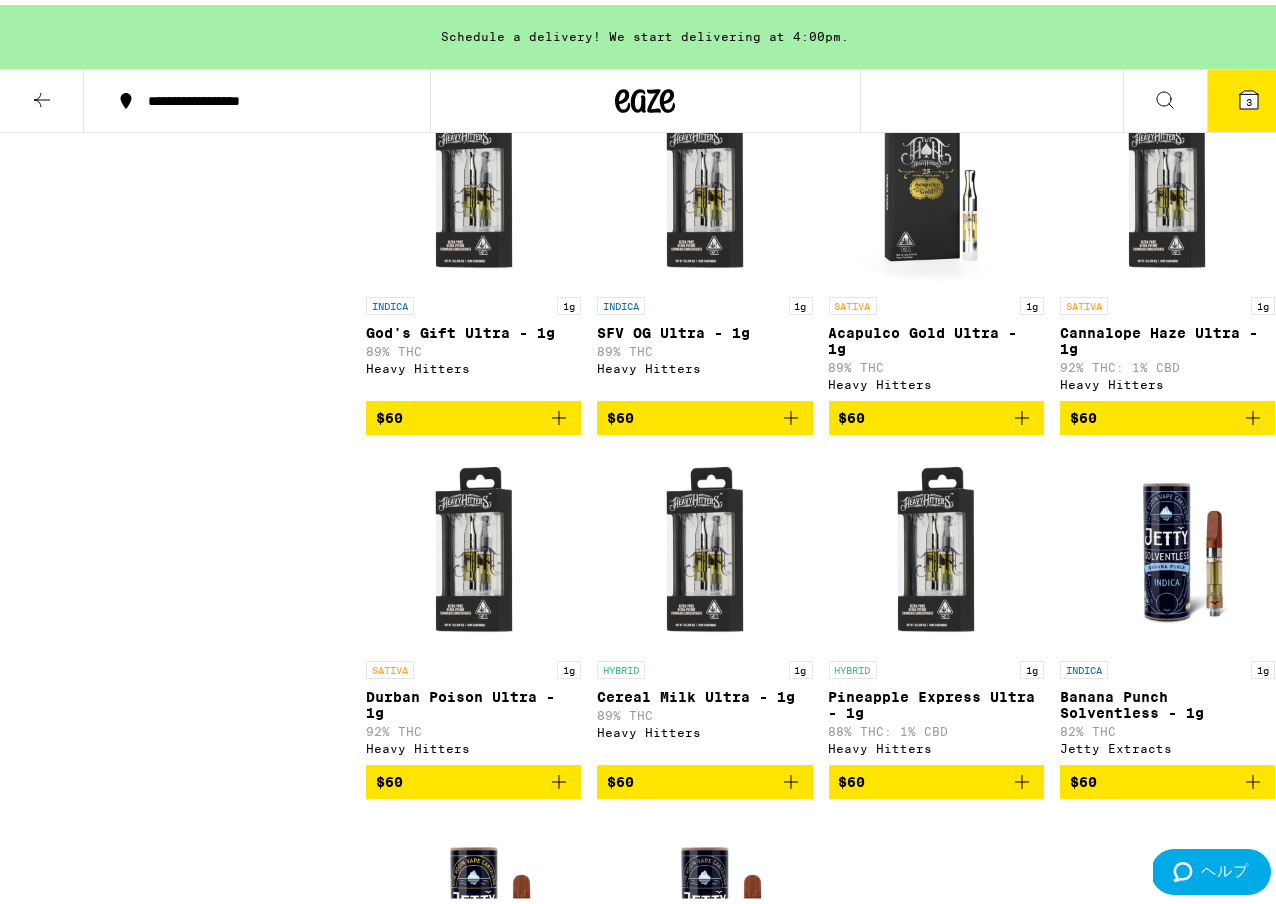 click 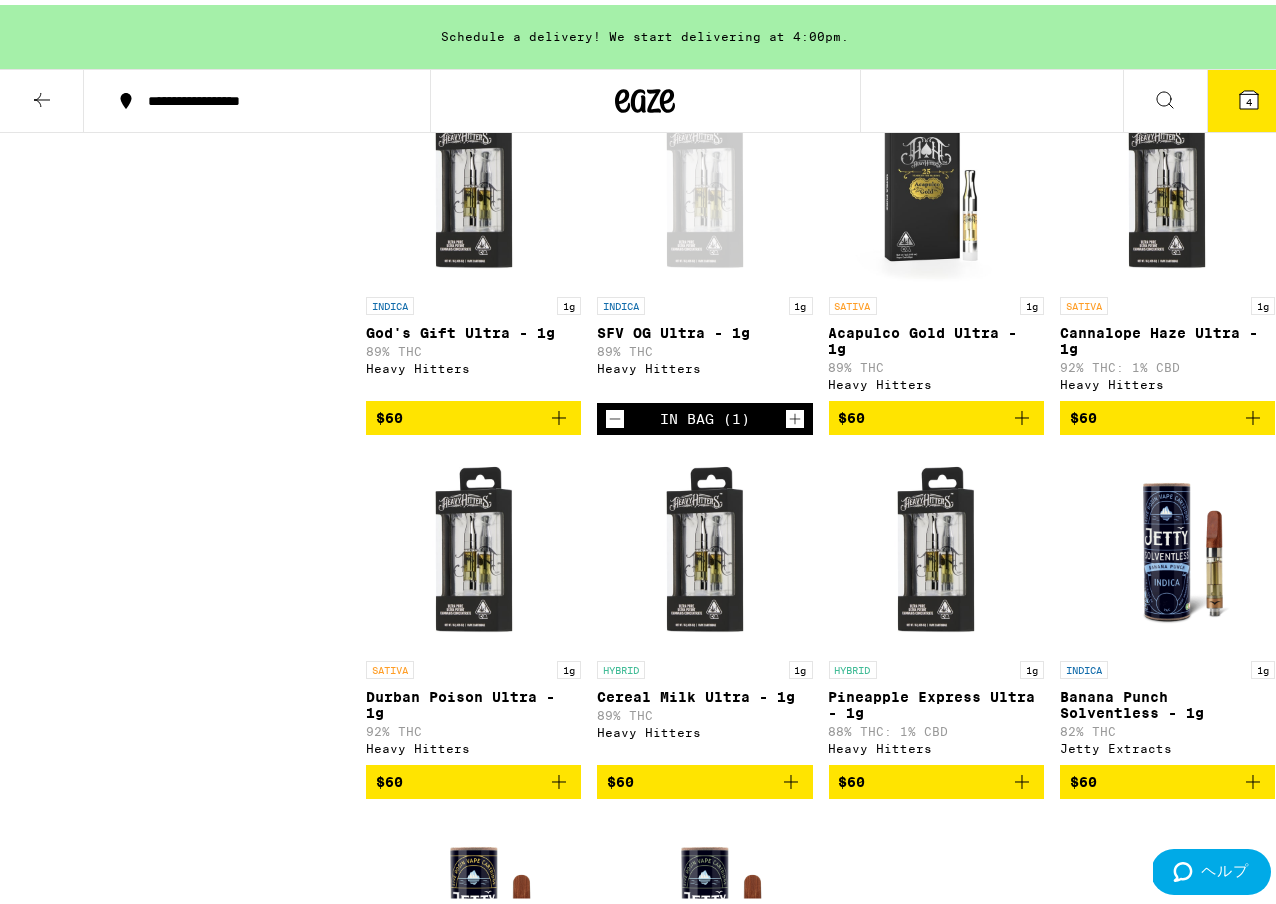 click 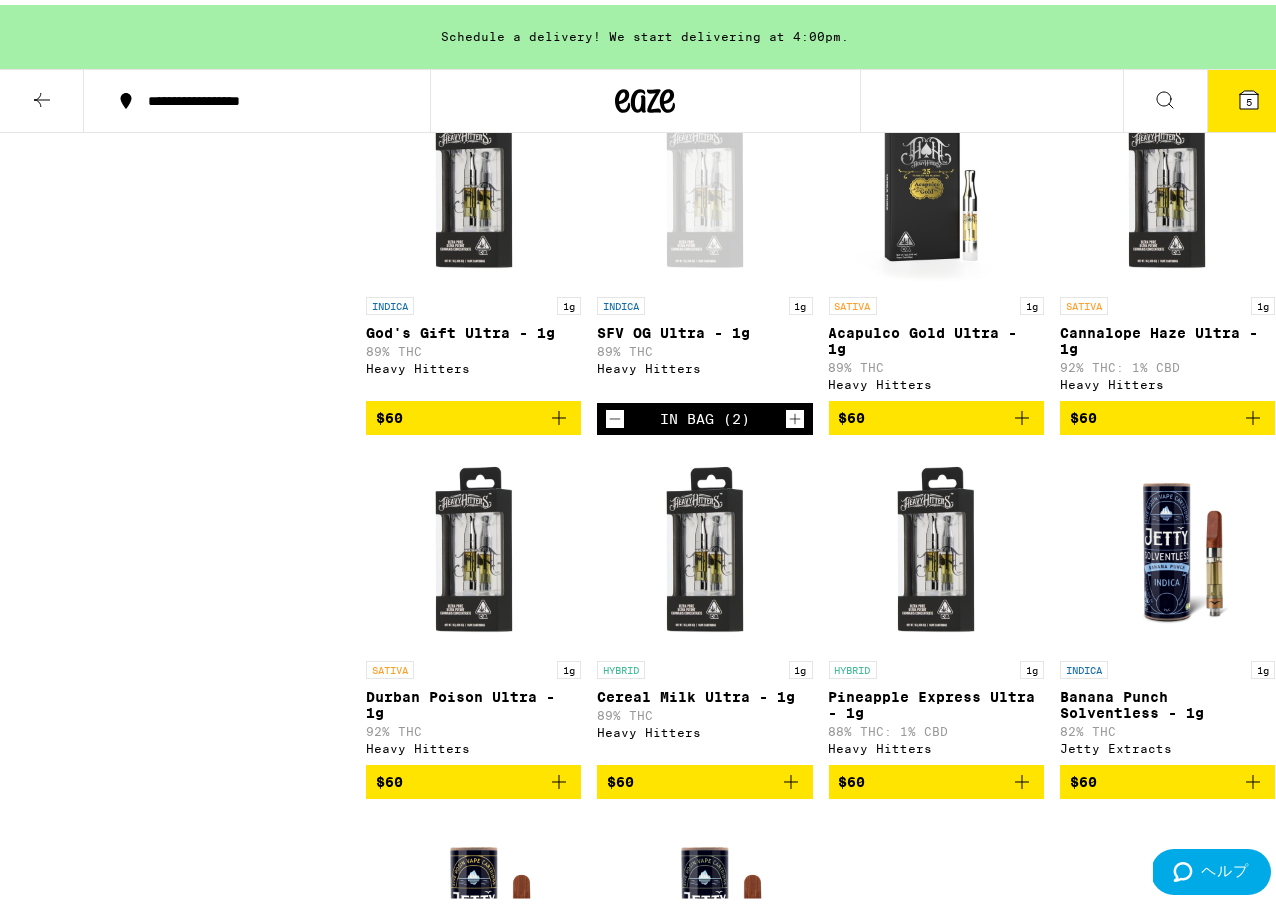 click 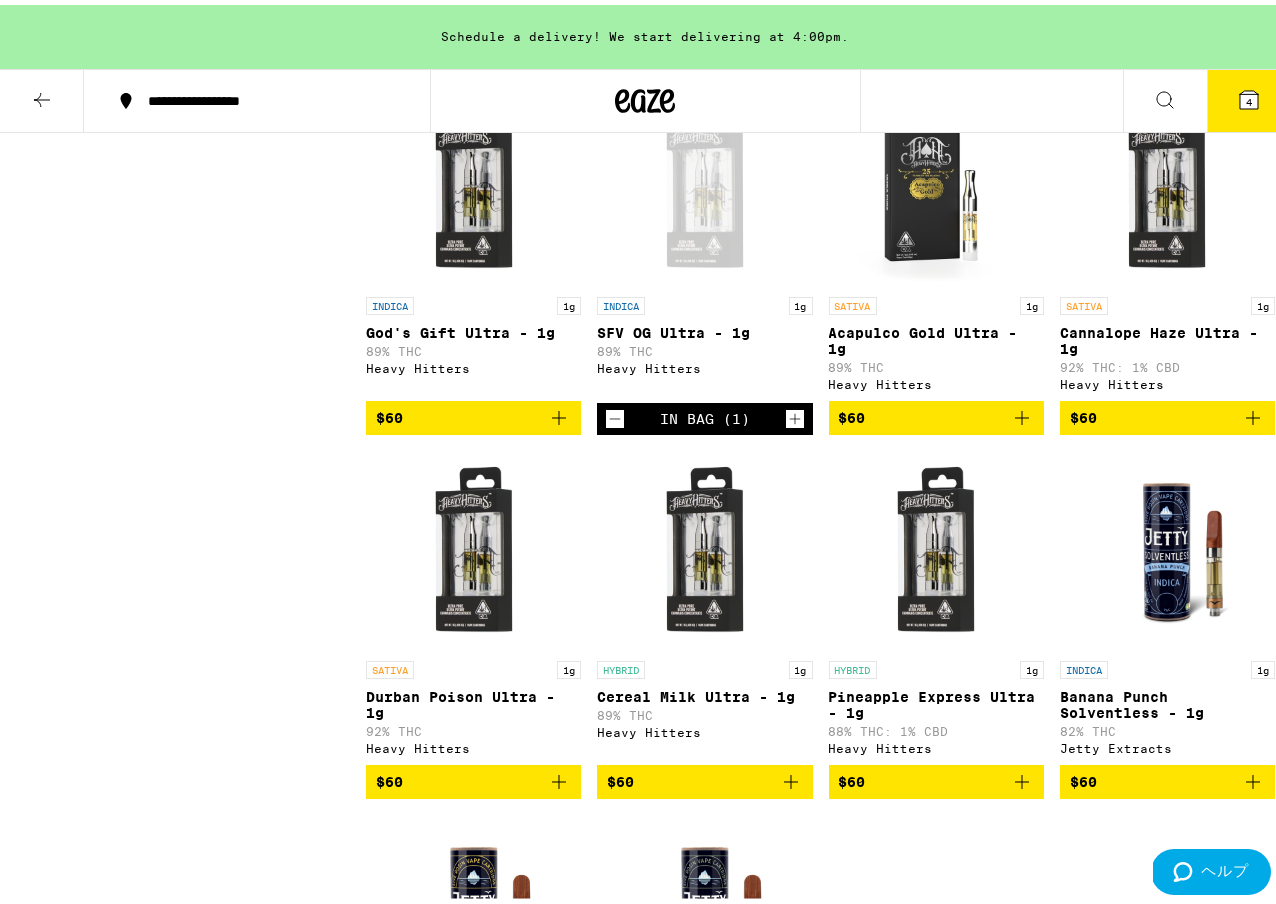 click 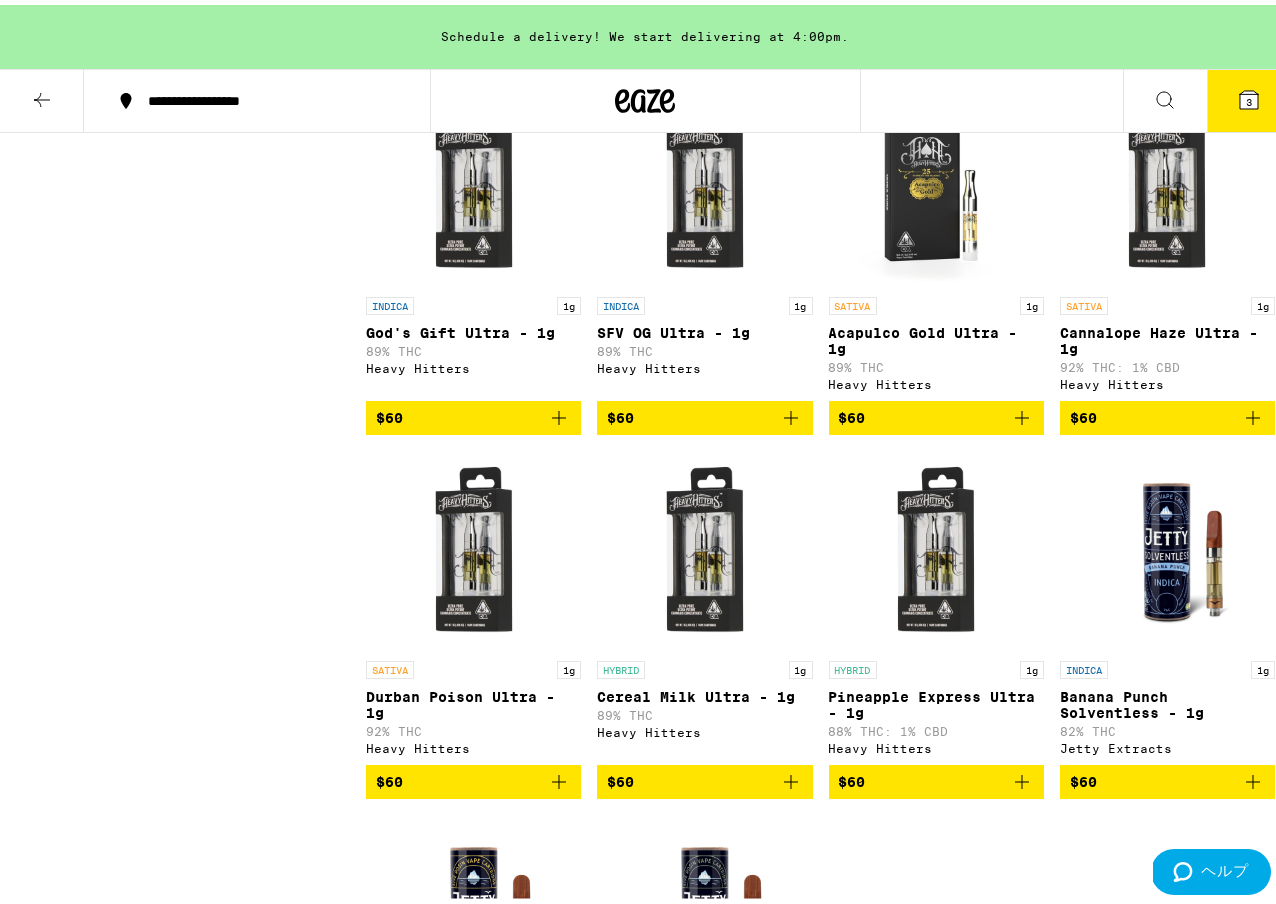click 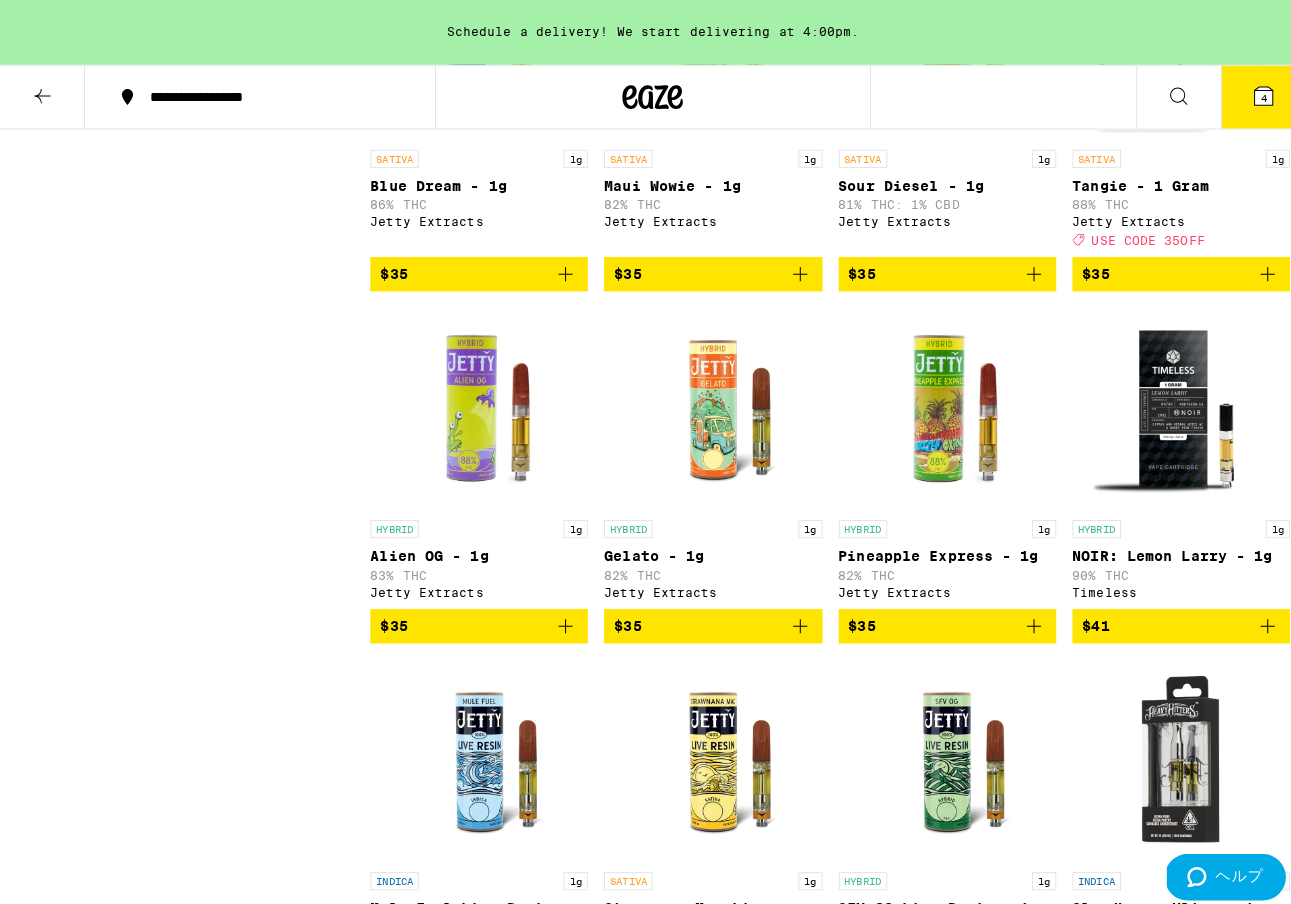 scroll, scrollTop: 5768, scrollLeft: 0, axis: vertical 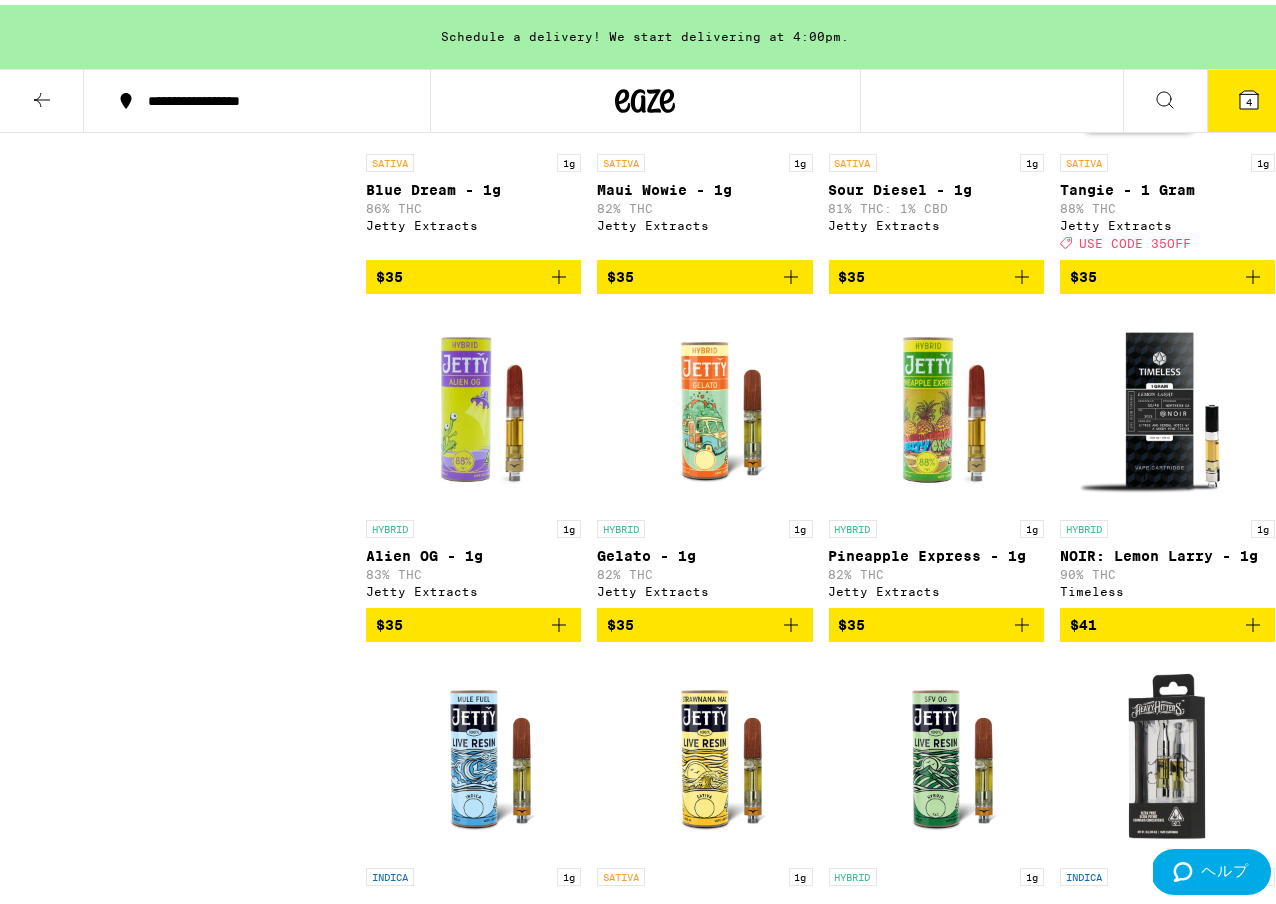 click on "4" at bounding box center (1249, 96) 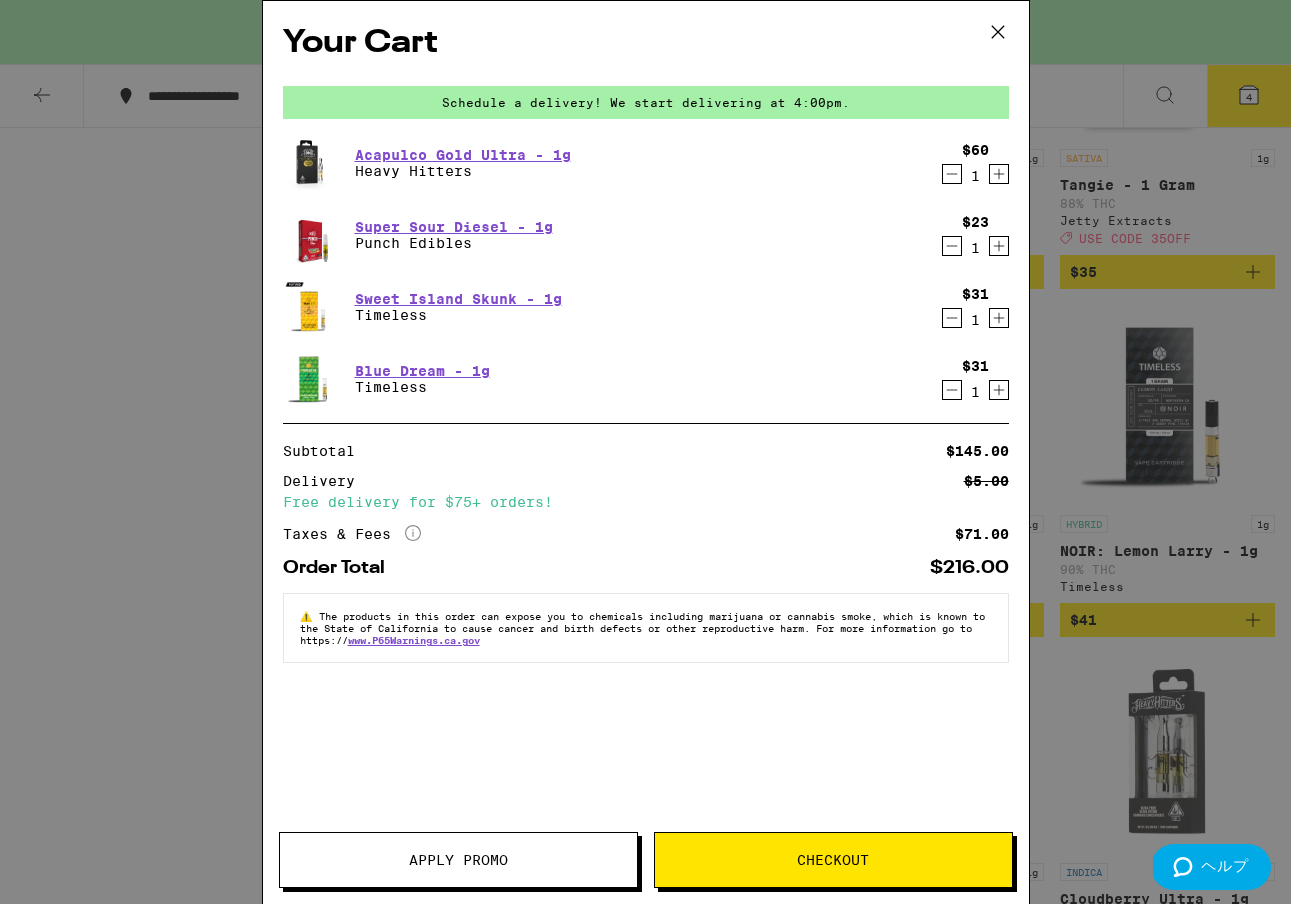 click on "Checkout" at bounding box center [833, 860] 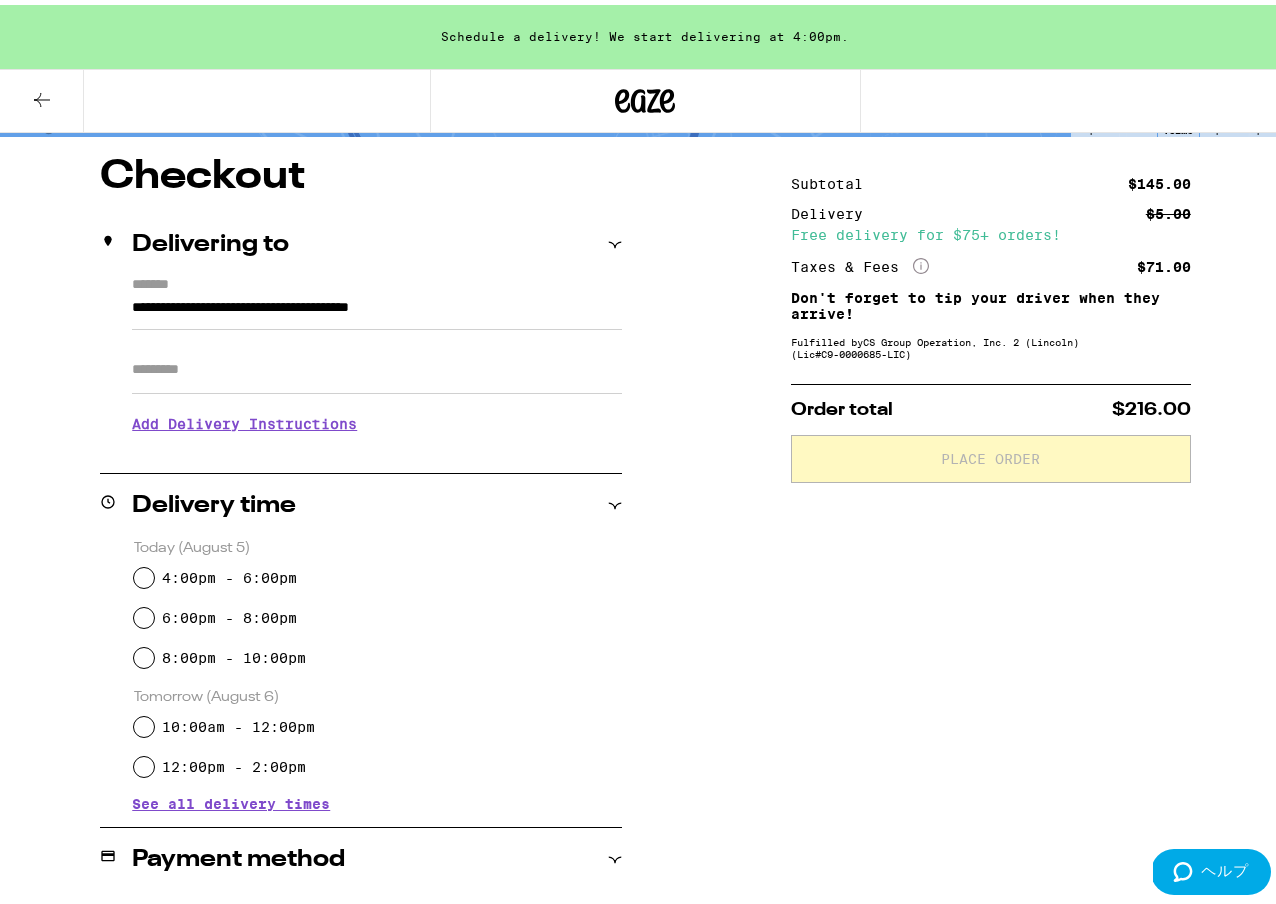 scroll, scrollTop: 186, scrollLeft: 0, axis: vertical 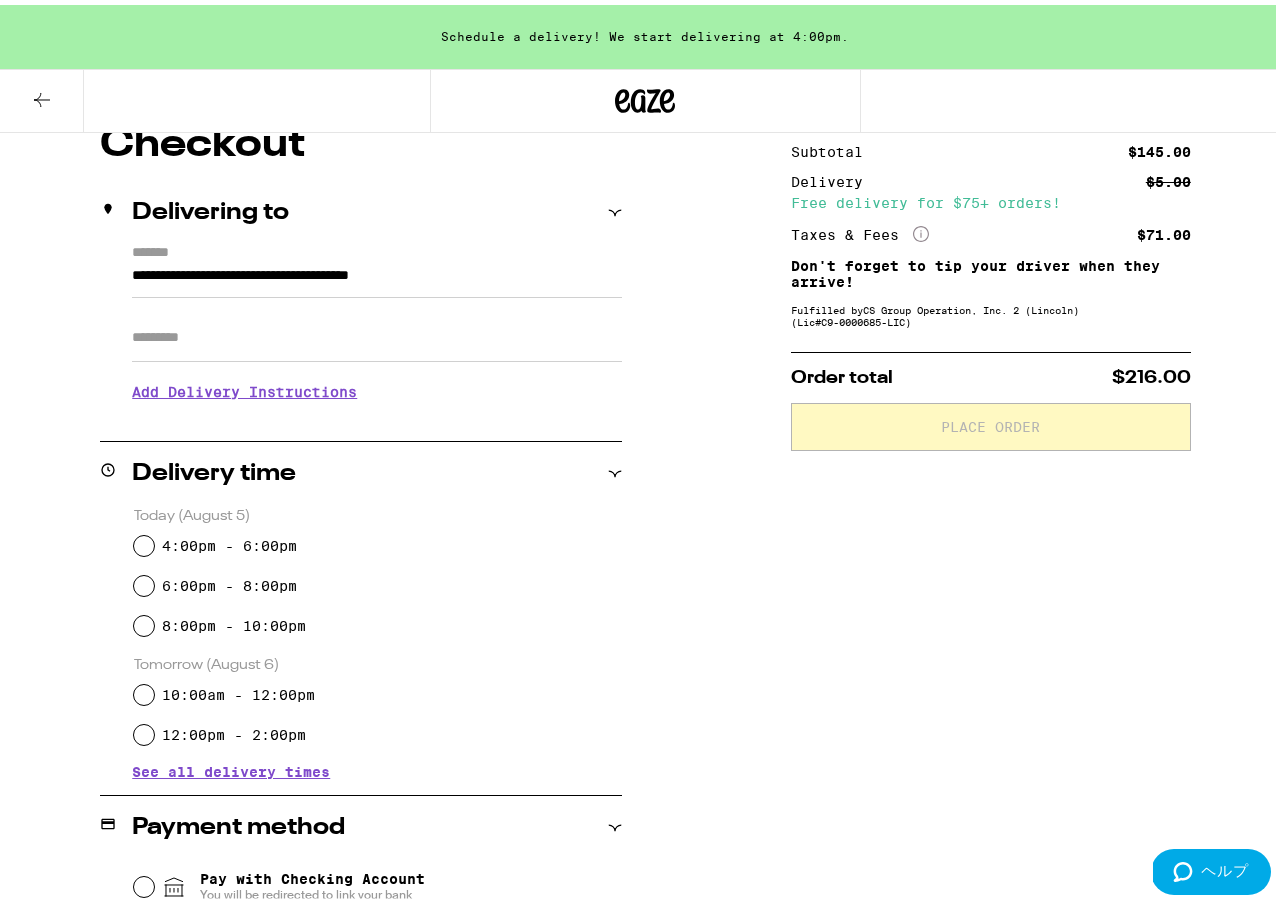 click on "Apt/Suite" at bounding box center [377, 333] 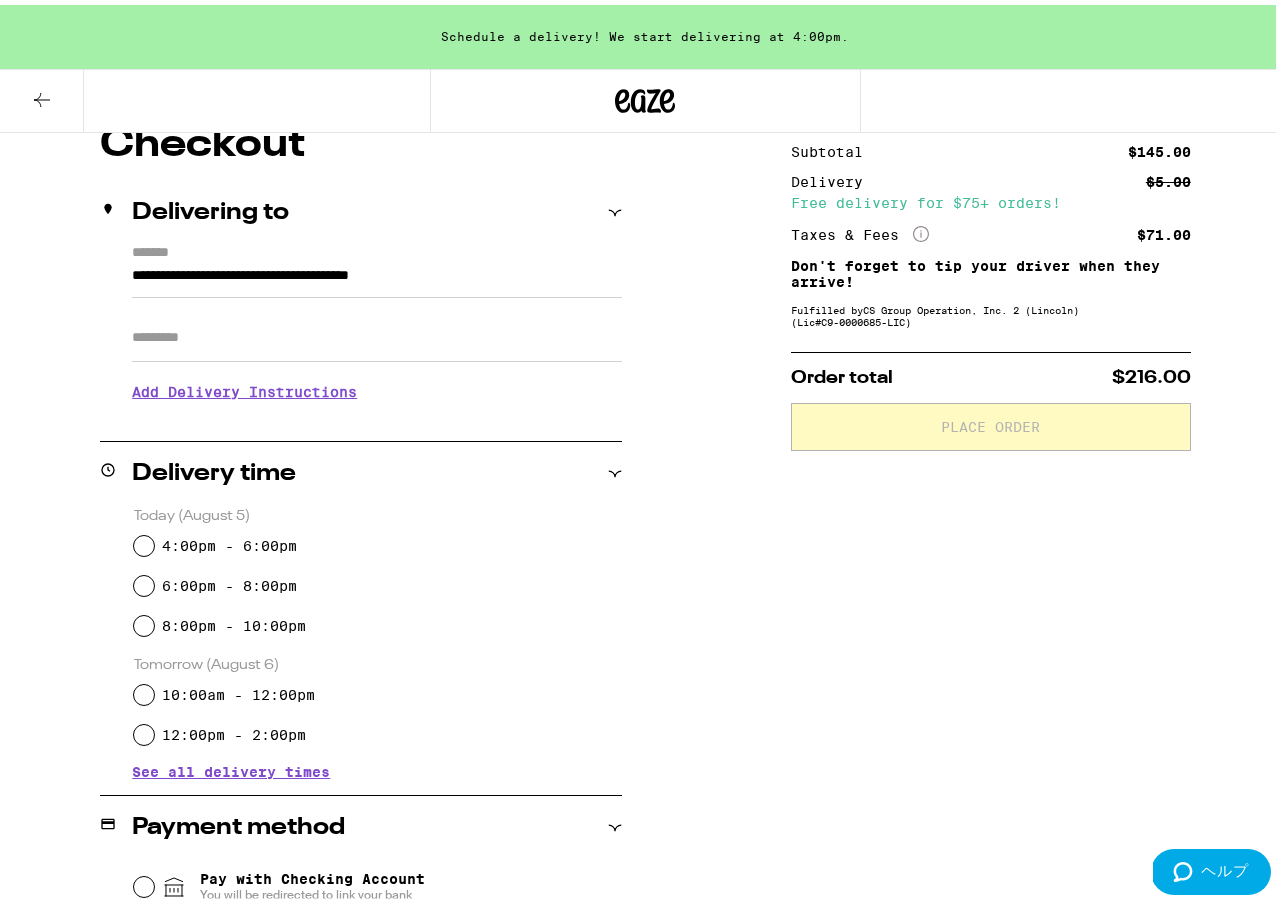 type on "****" 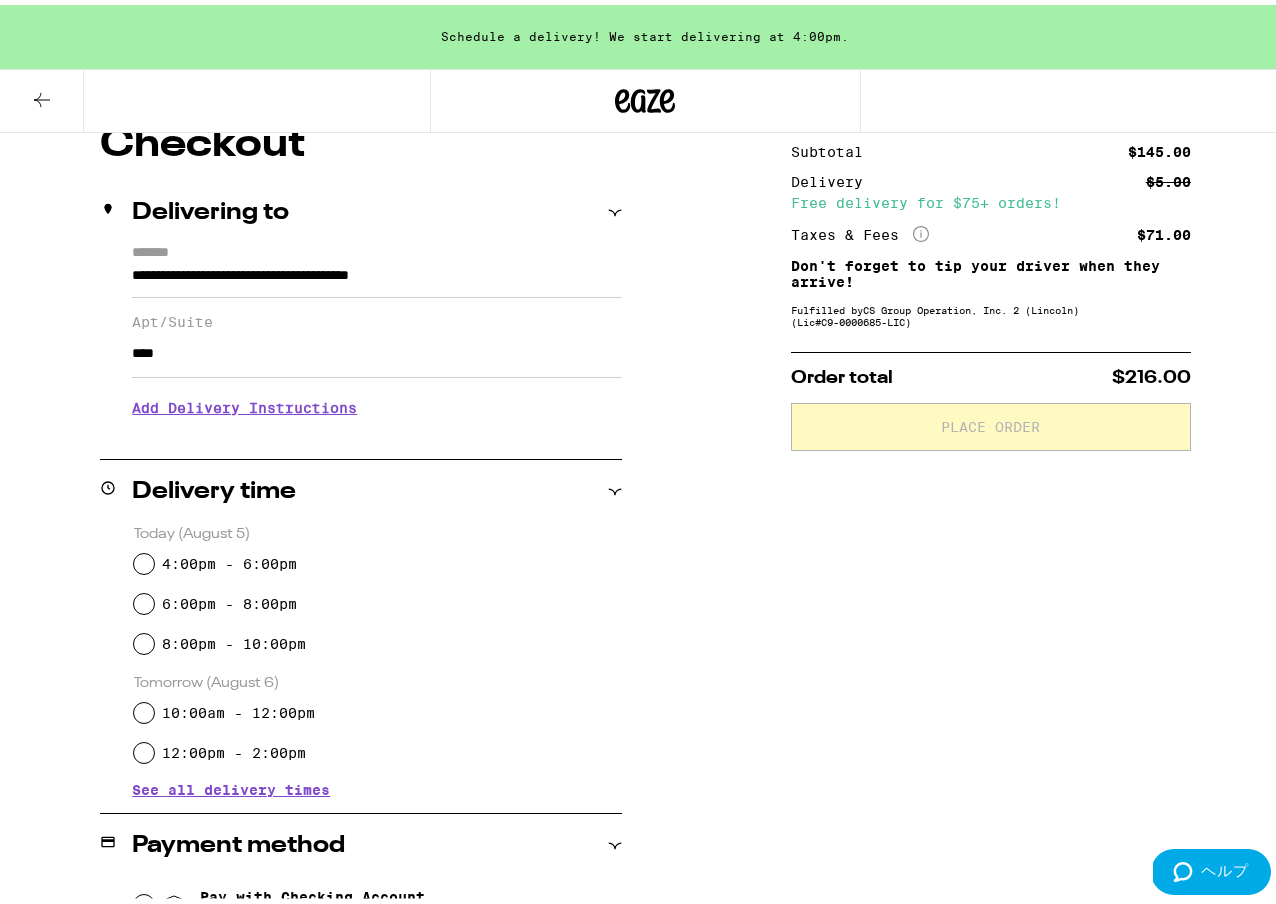 click on "4:00pm - 6:00pm" at bounding box center (229, 559) 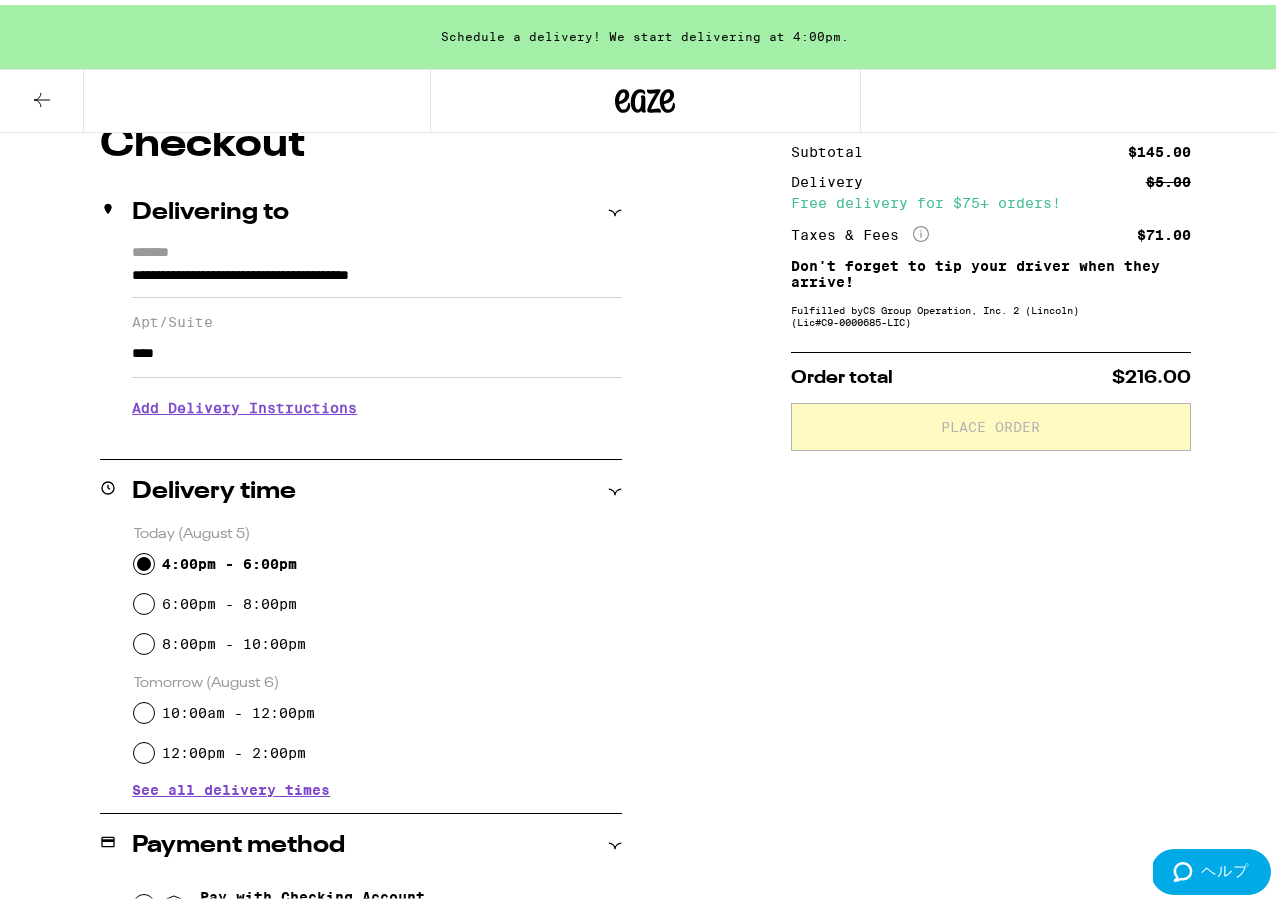 click on "4:00pm - 6:00pm" at bounding box center (144, 559) 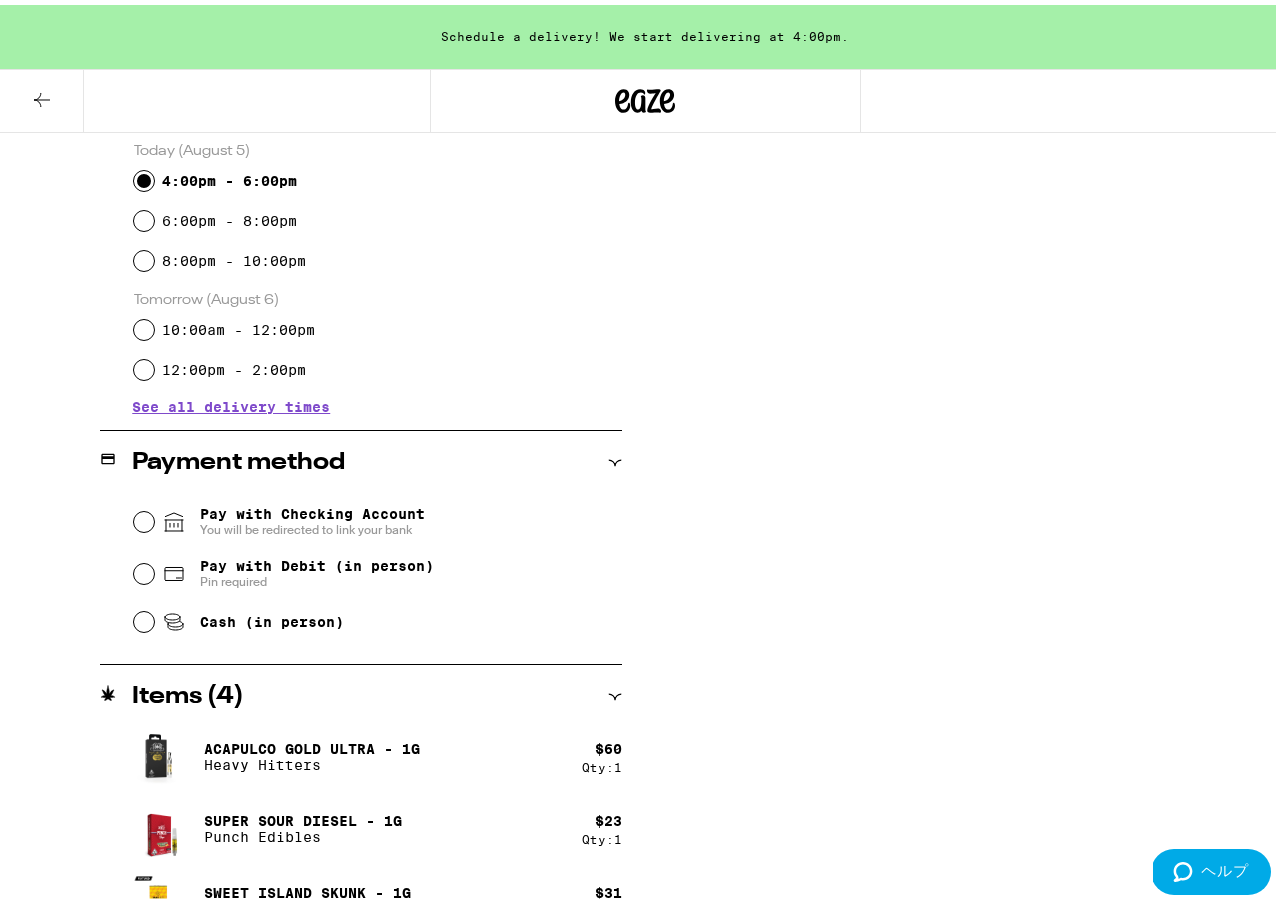 scroll, scrollTop: 678, scrollLeft: 0, axis: vertical 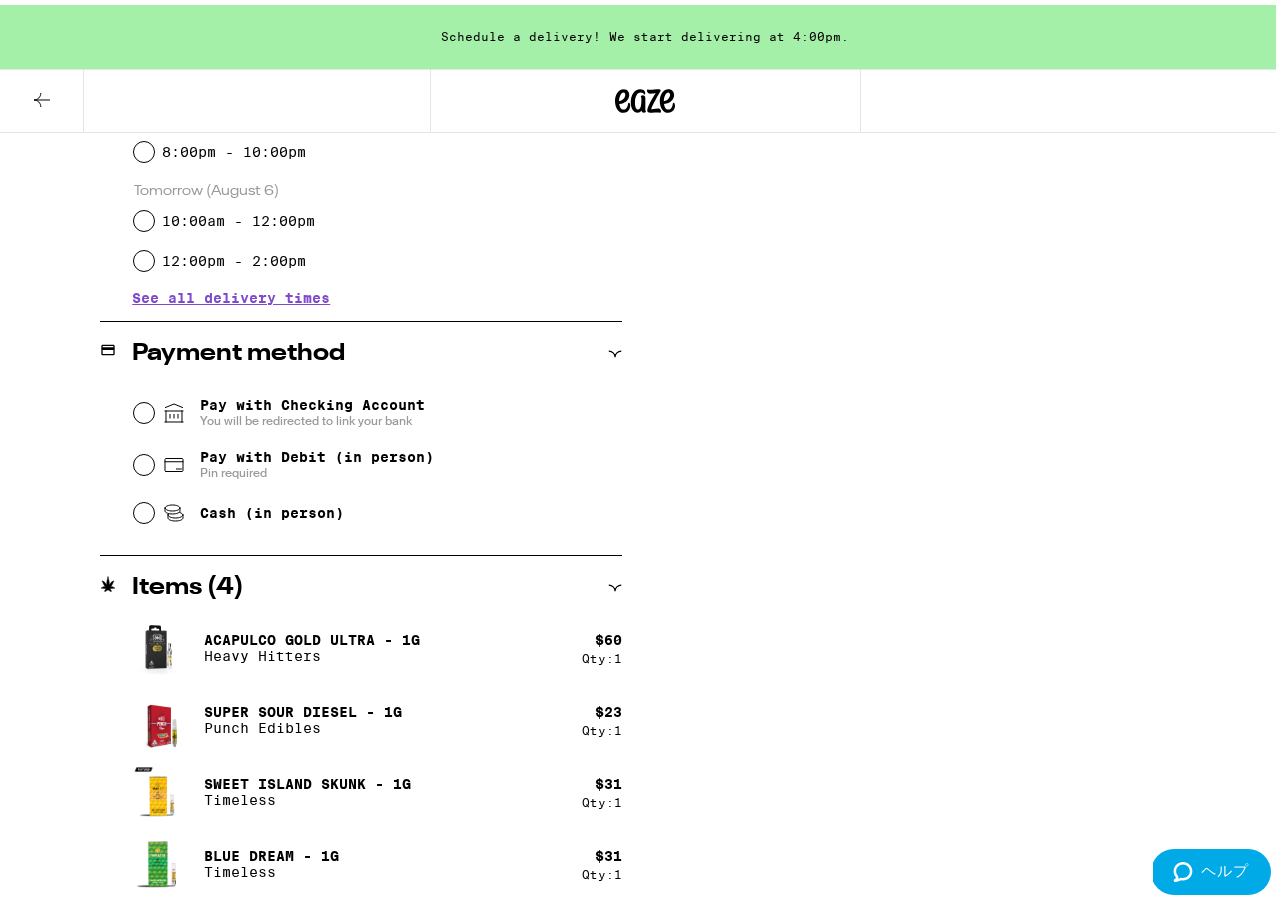 click on "Pay with Debit (in person)" at bounding box center [317, 452] 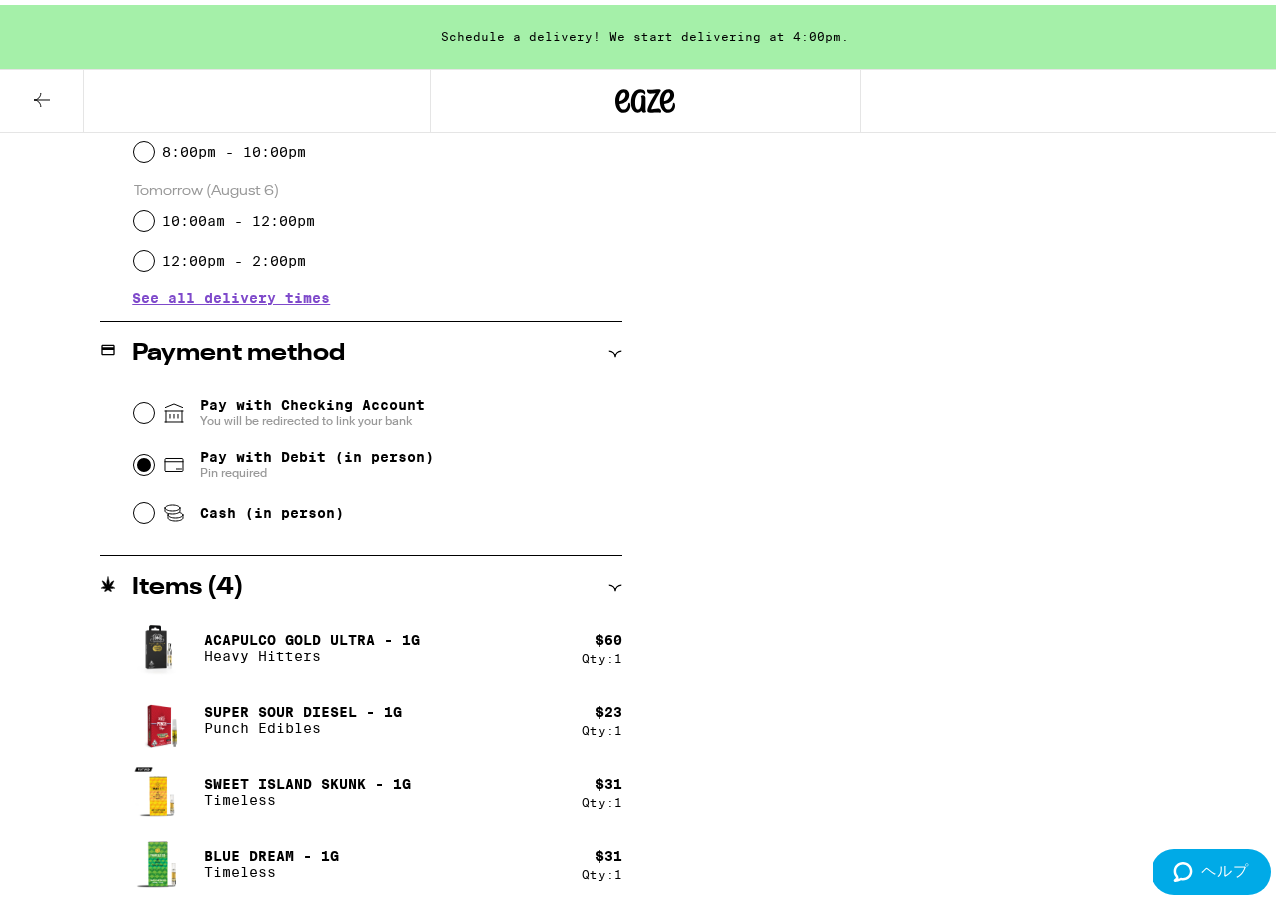 radio on "true" 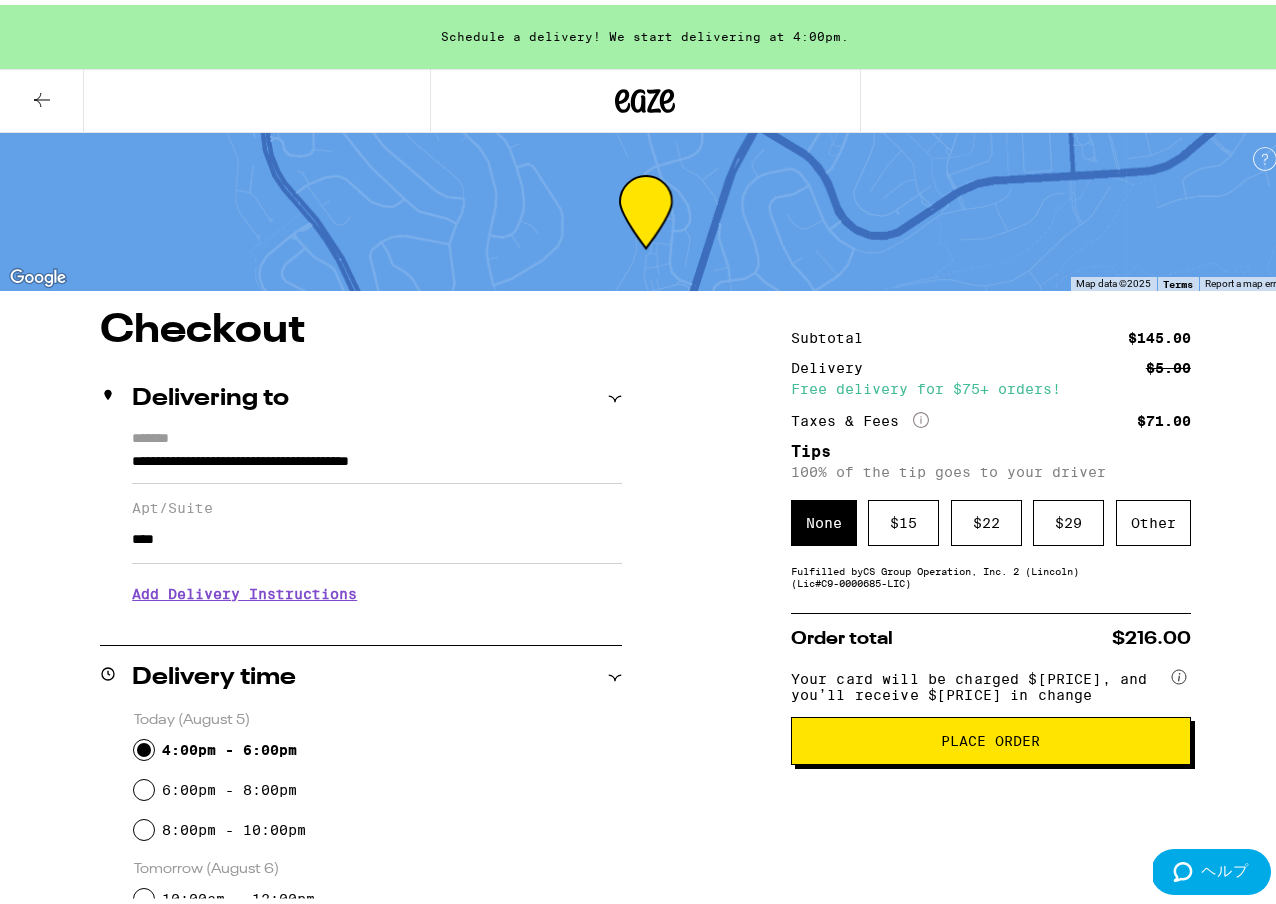 scroll, scrollTop: 131, scrollLeft: 0, axis: vertical 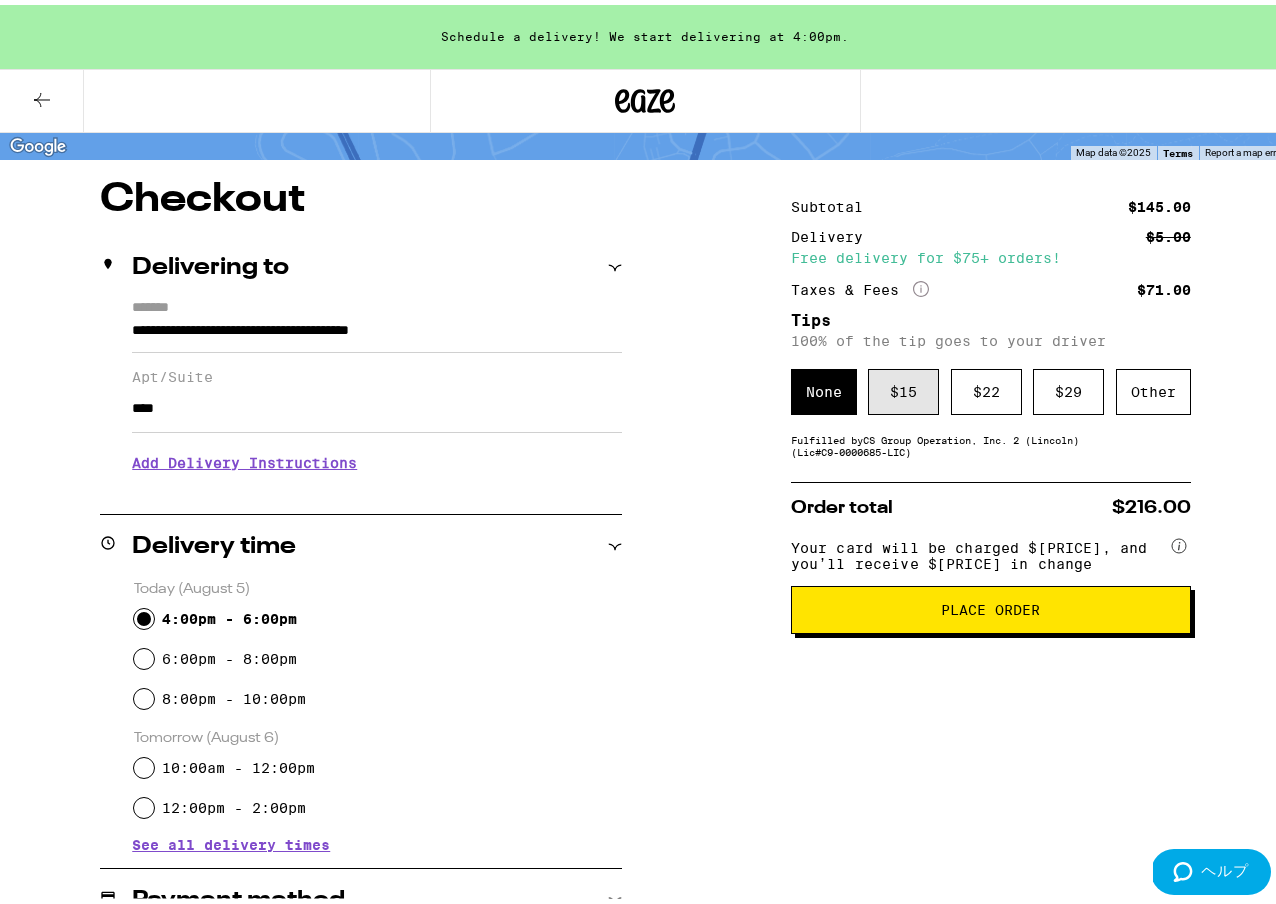 click on "$ 15" at bounding box center (903, 387) 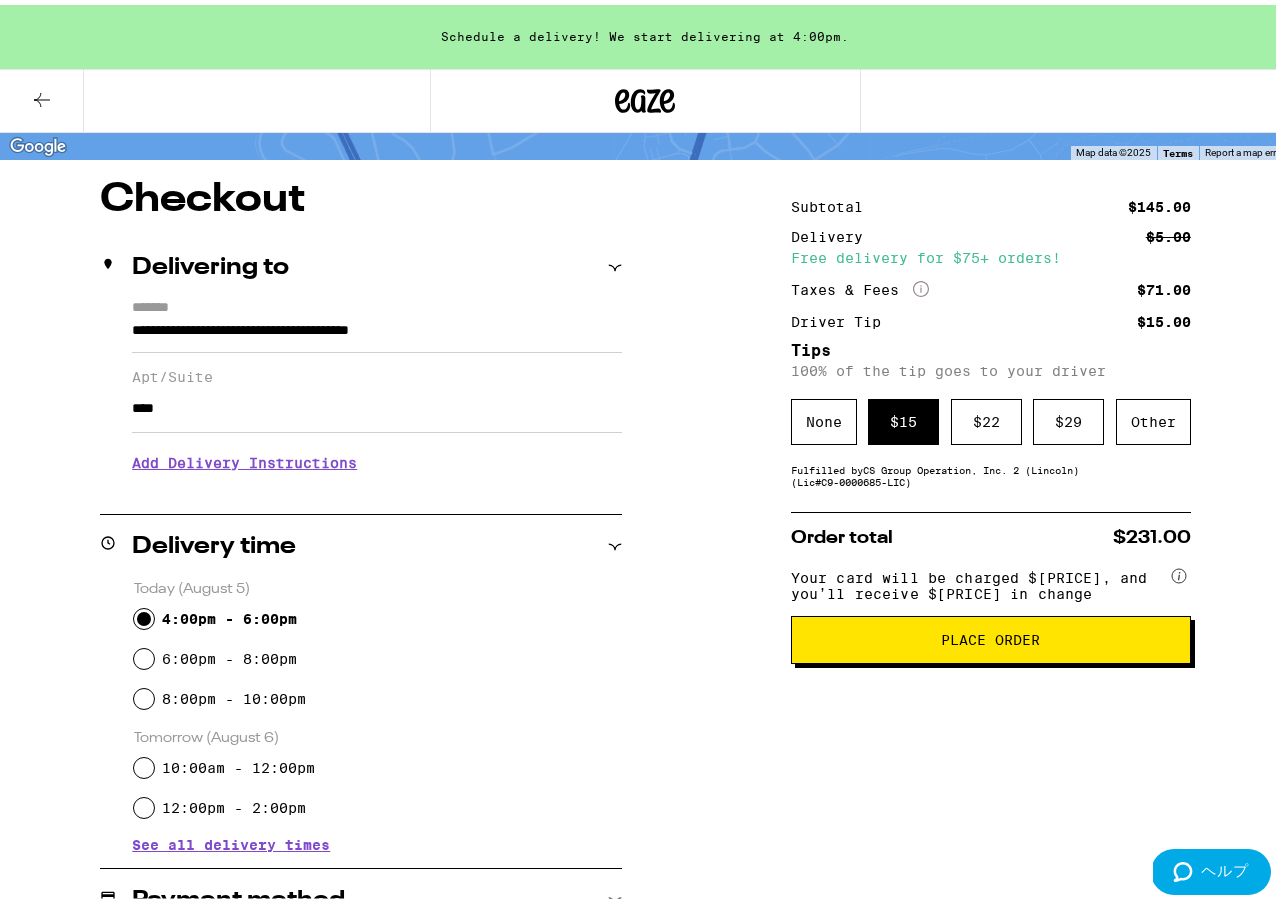 click on "Place Order" at bounding box center [991, 635] 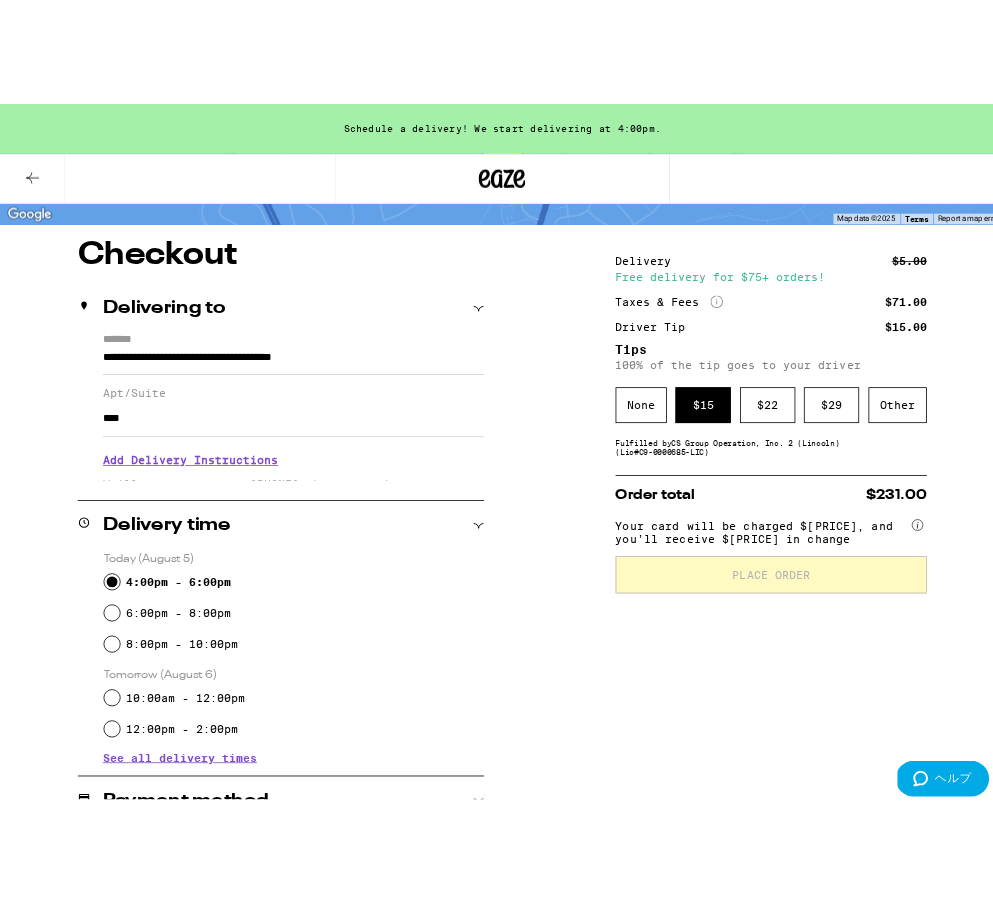 scroll, scrollTop: 0, scrollLeft: 0, axis: both 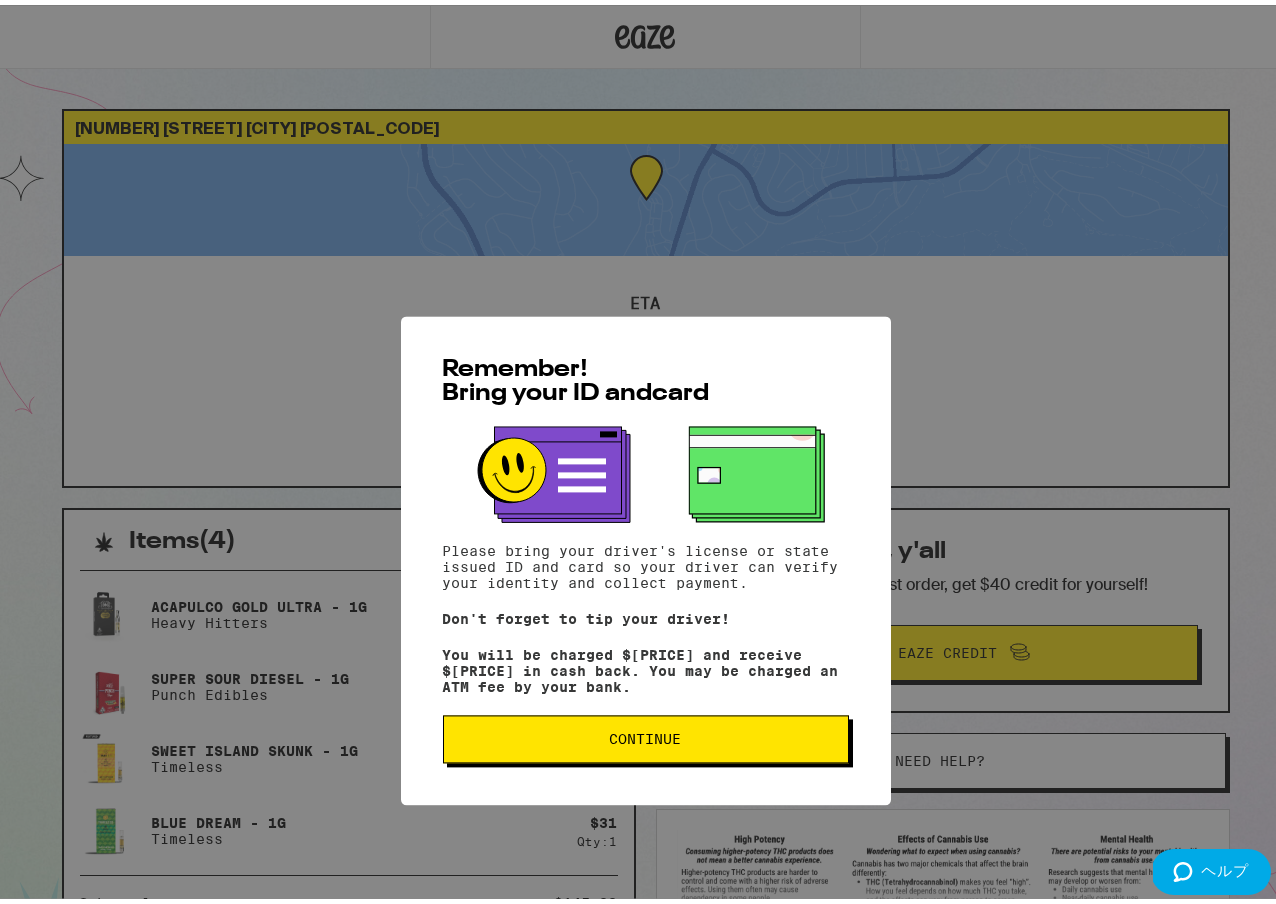 click on "Continue" at bounding box center [646, 631] 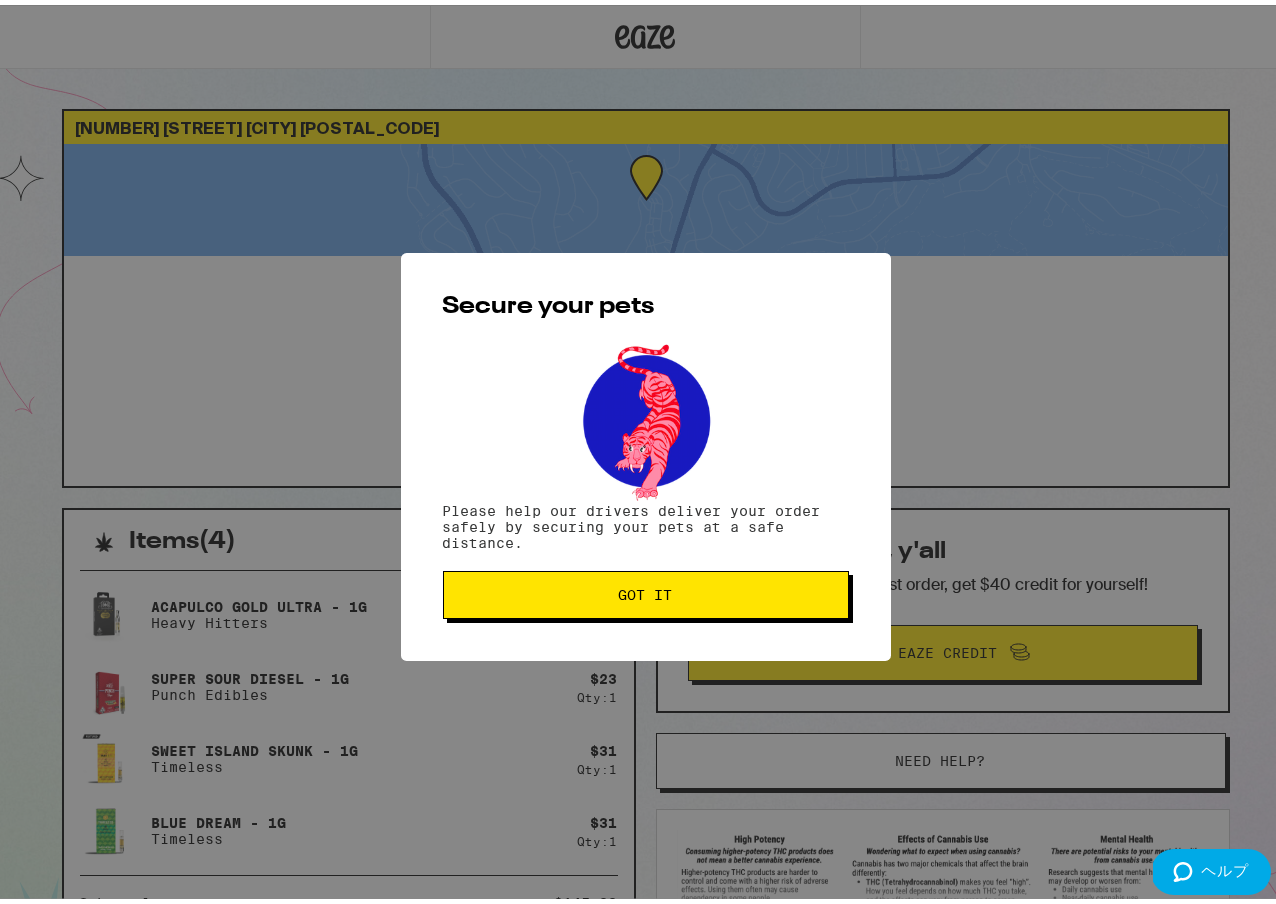 click on "Got it" at bounding box center (646, 590) 